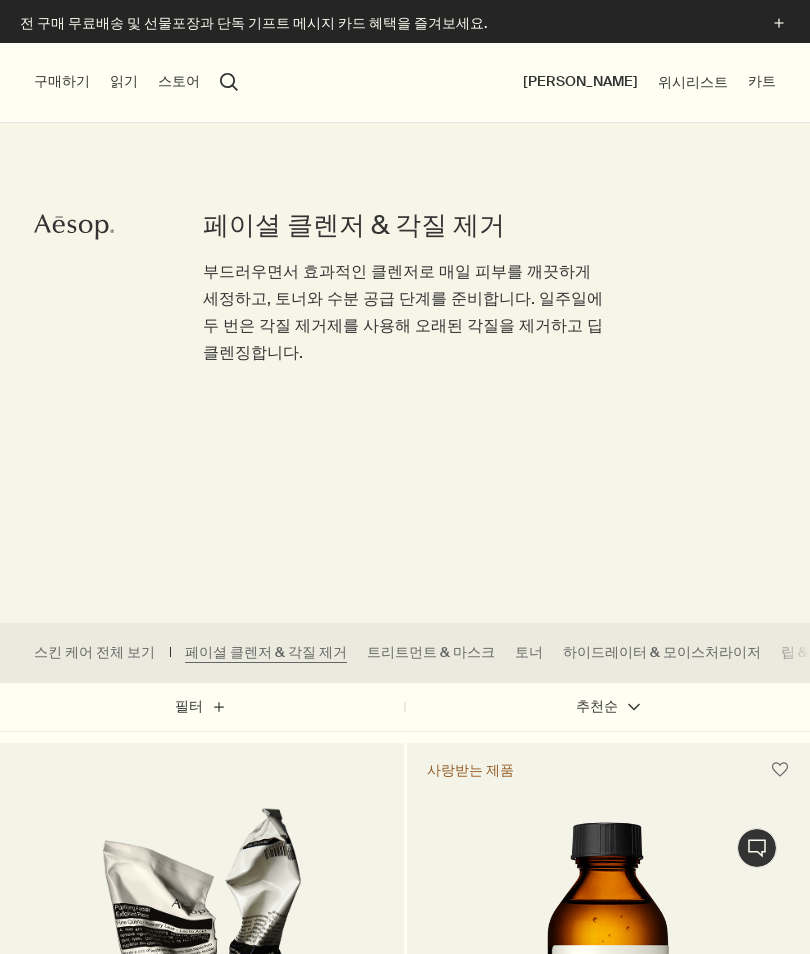 scroll, scrollTop: 0, scrollLeft: 0, axis: both 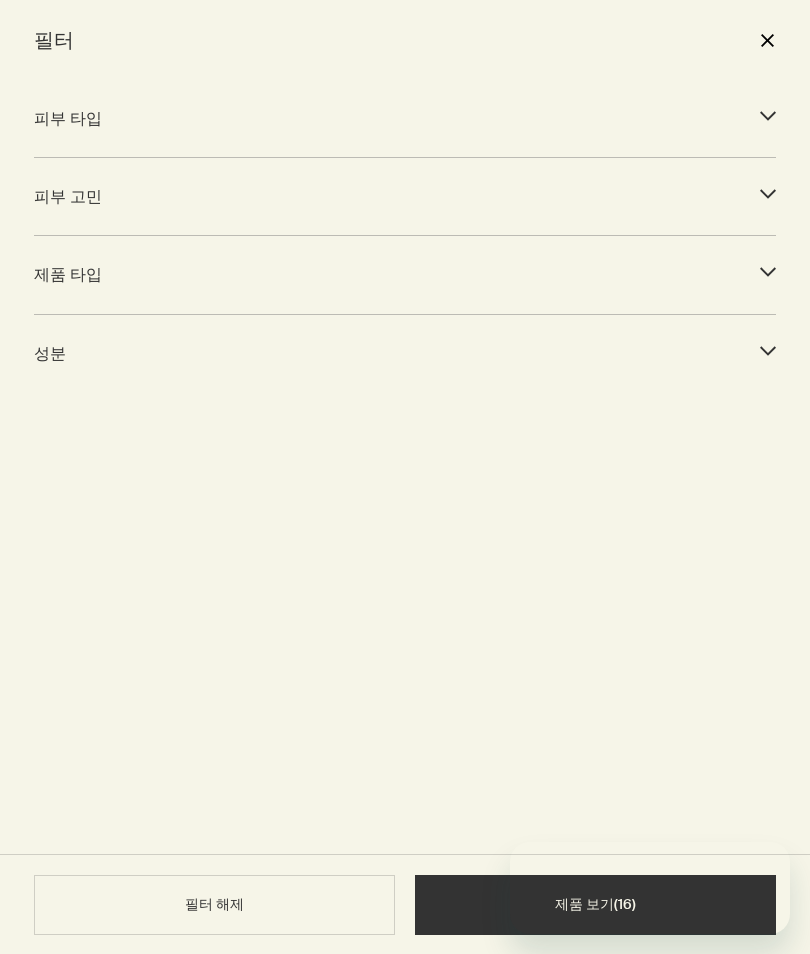 click on "제품 타입 downArrow" at bounding box center (405, 274) 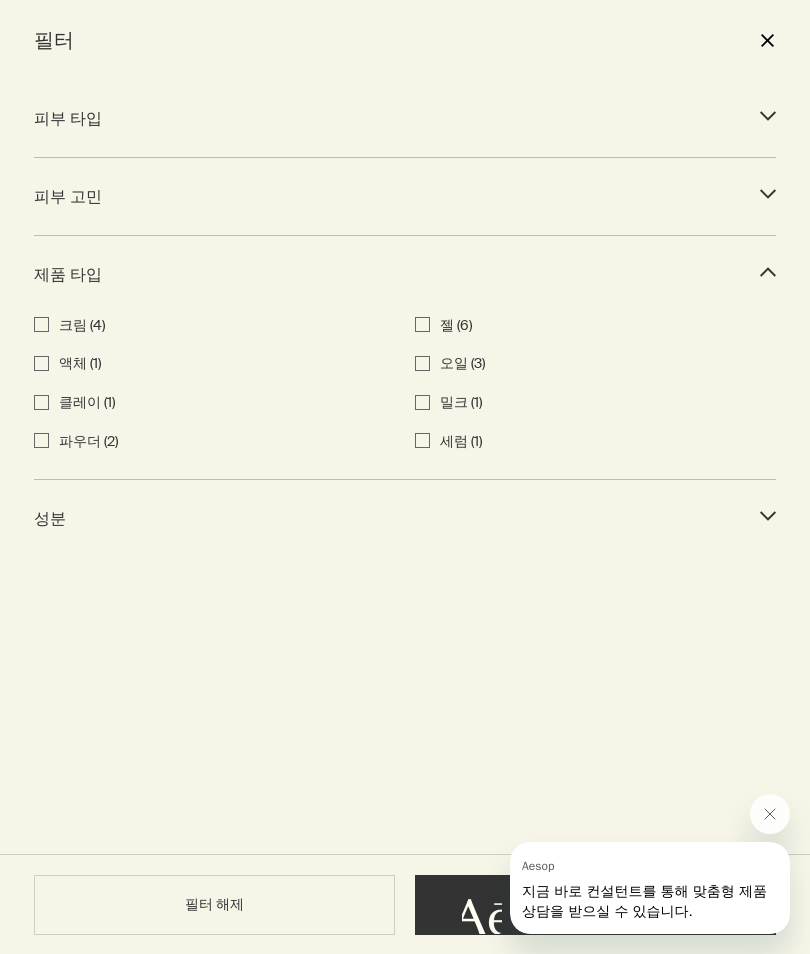 click on "downArrow" 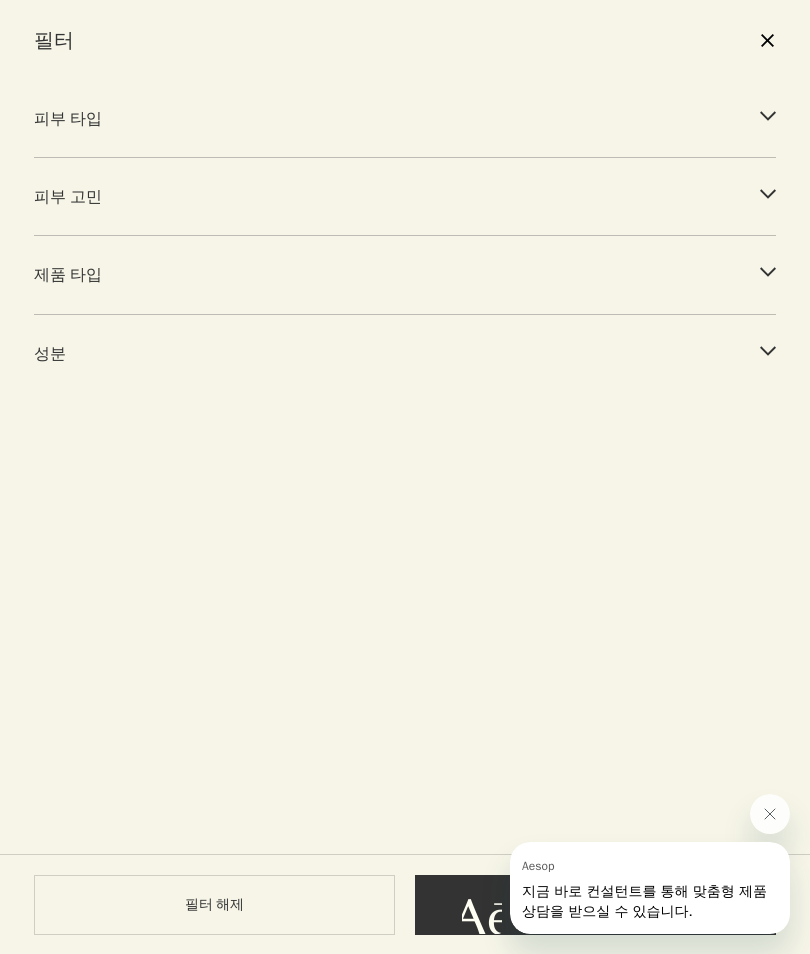 click on "downArrow" 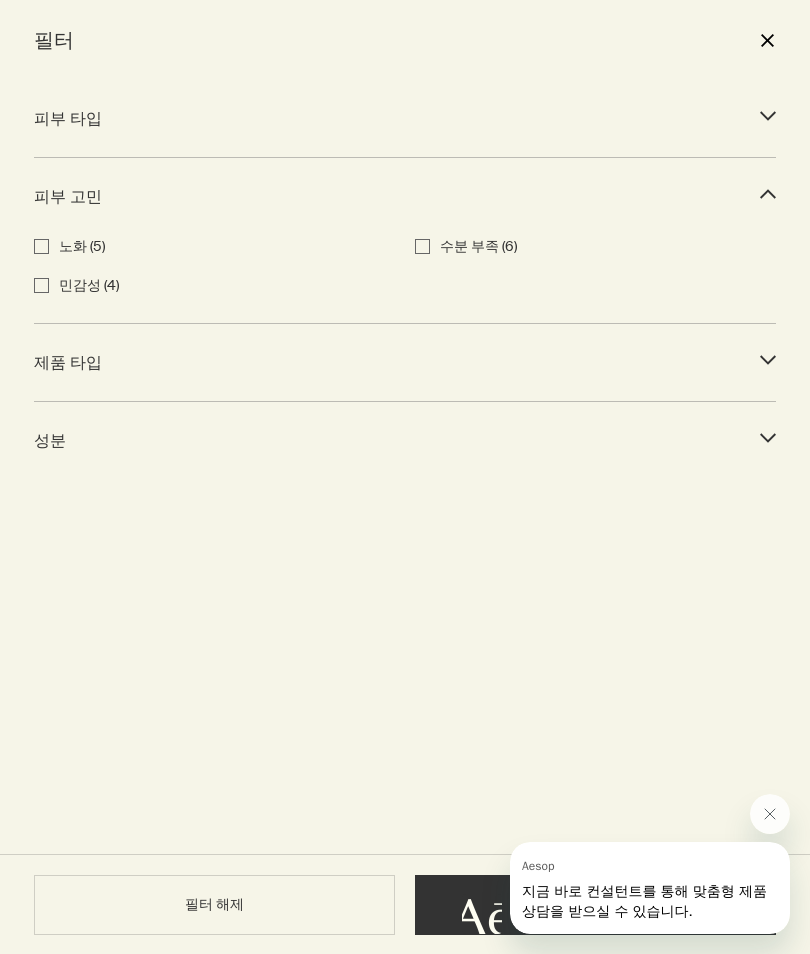 click on "downArrow" 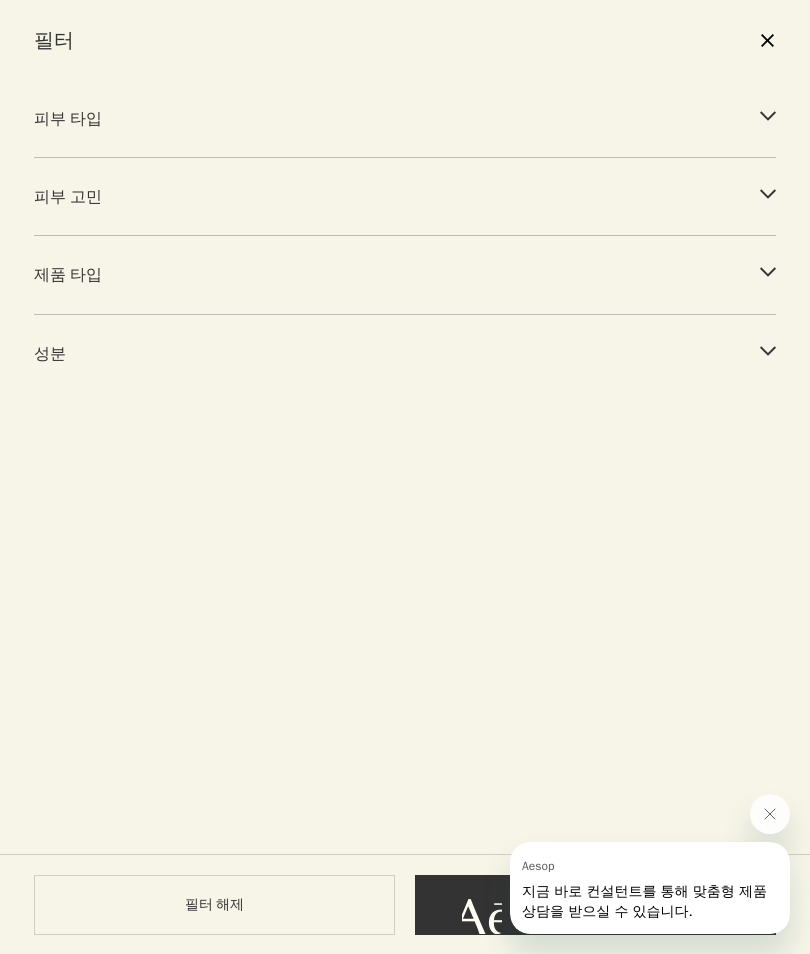 click on "피부 타입 downArrow" at bounding box center (405, 118) 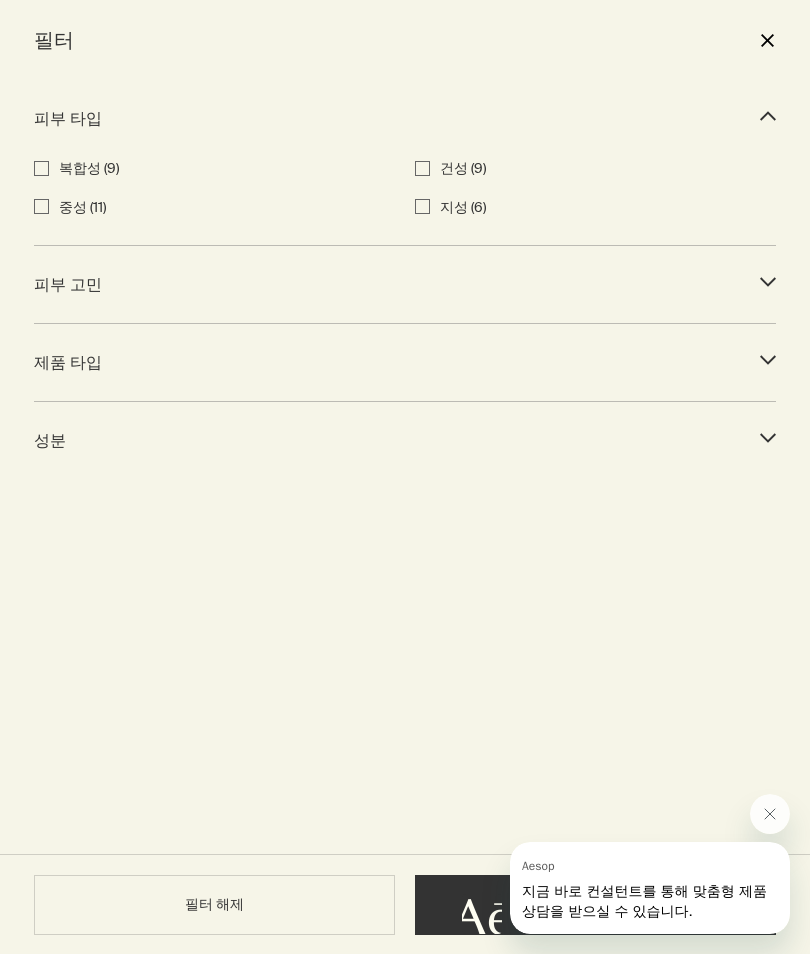 click on "피부 타입 downArrow" at bounding box center (405, 118) 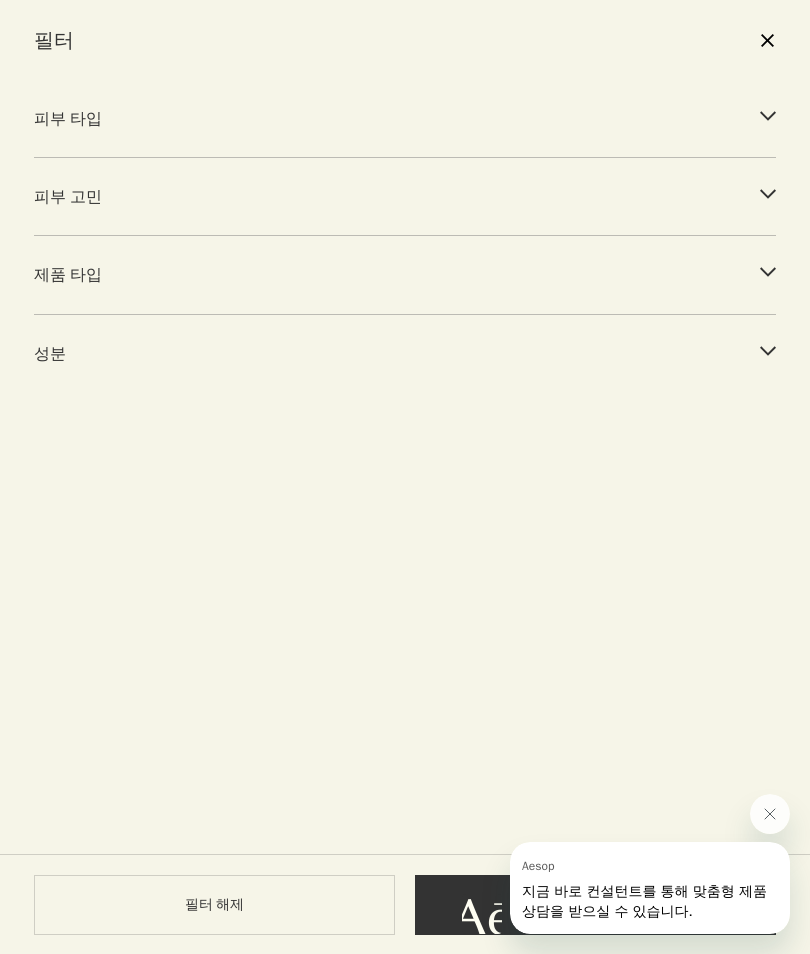 click on "close" at bounding box center [767, 40] 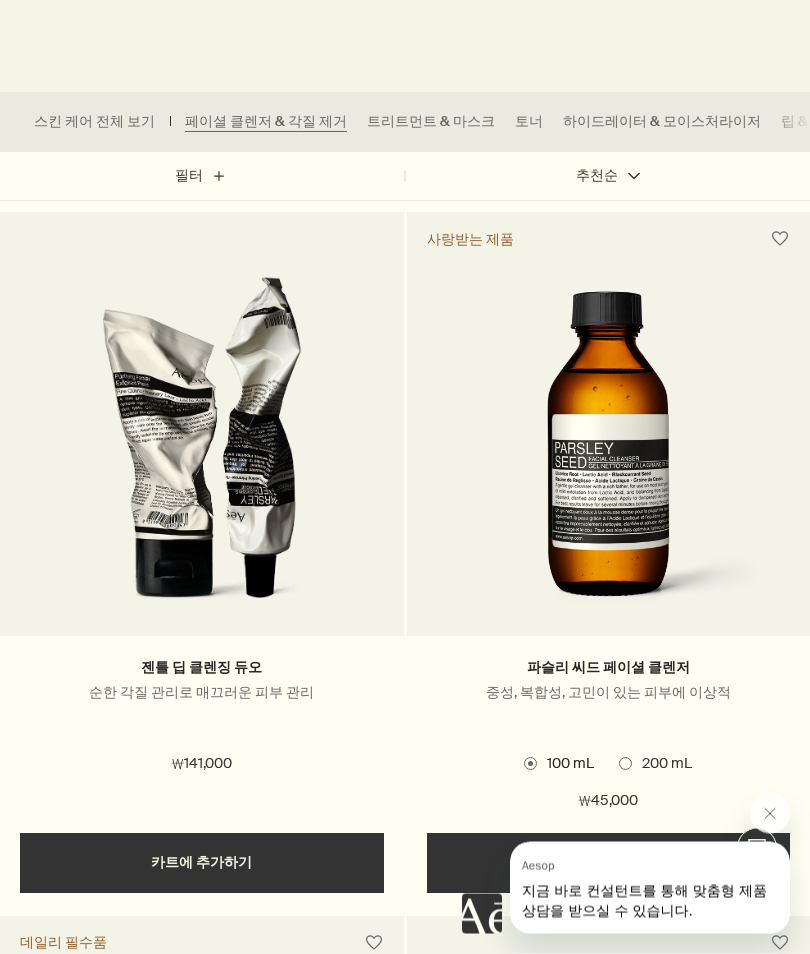 scroll, scrollTop: 0, scrollLeft: 0, axis: both 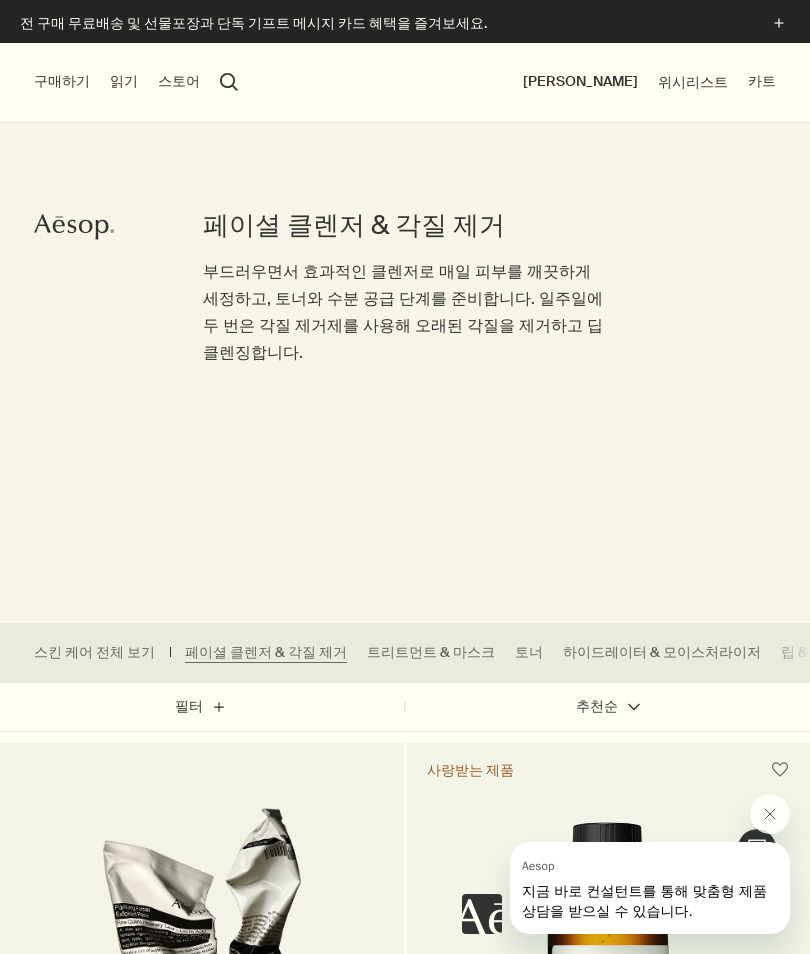 click on "search 검색" at bounding box center (229, 82) 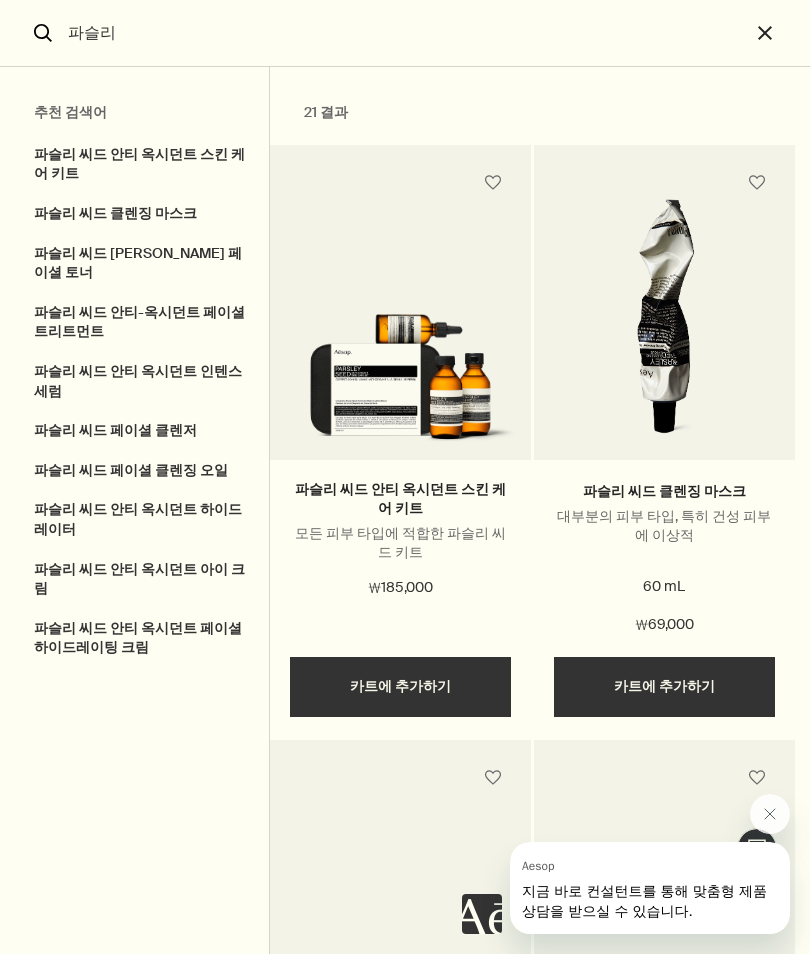 click on "파슬리 씨드 페이셜 클렌저" at bounding box center (134, 431) 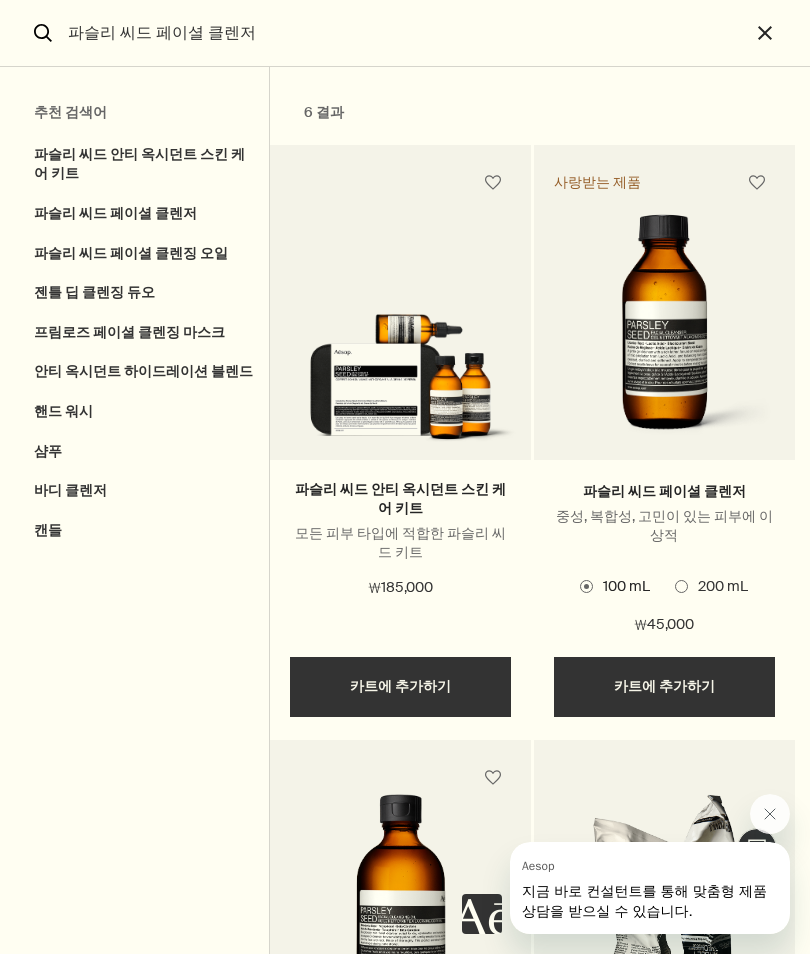 scroll, scrollTop: 0, scrollLeft: 0, axis: both 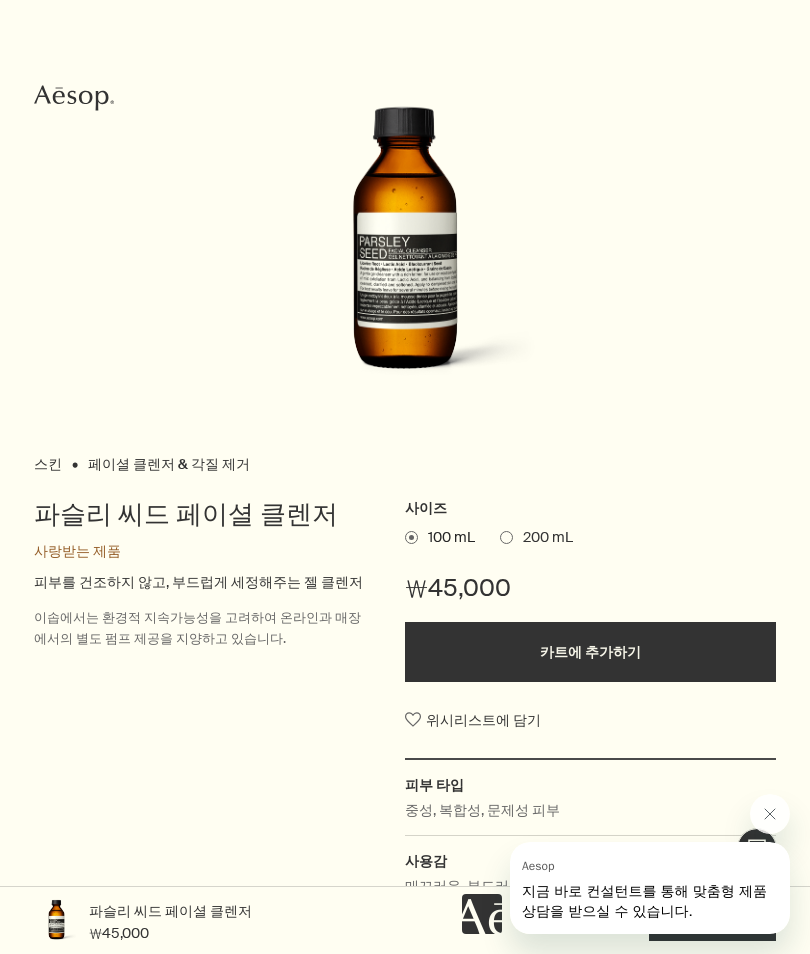 click on "200 mL" at bounding box center [543, 538] 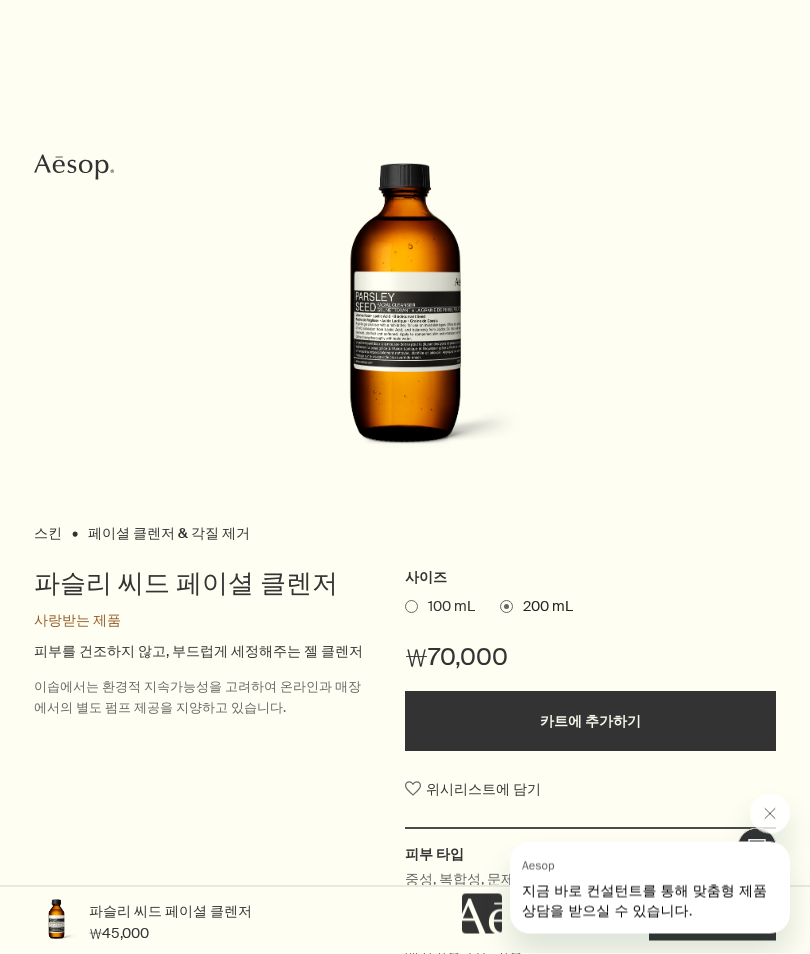 click on "100 mL" at bounding box center (446, 608) 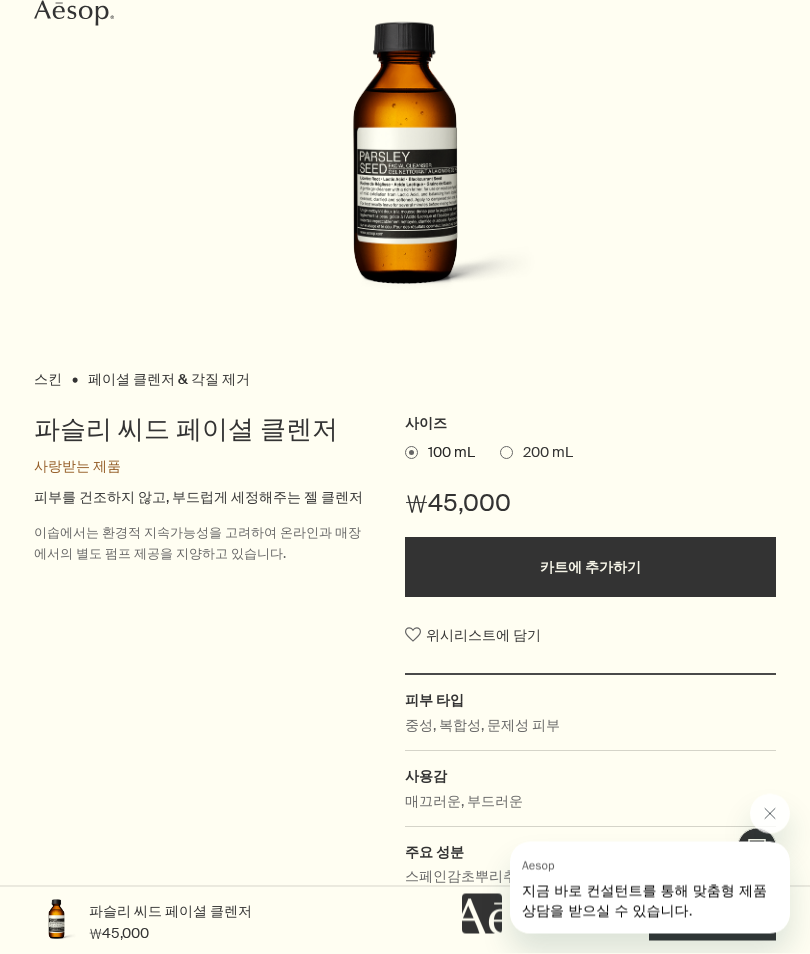 scroll, scrollTop: 263, scrollLeft: 0, axis: vertical 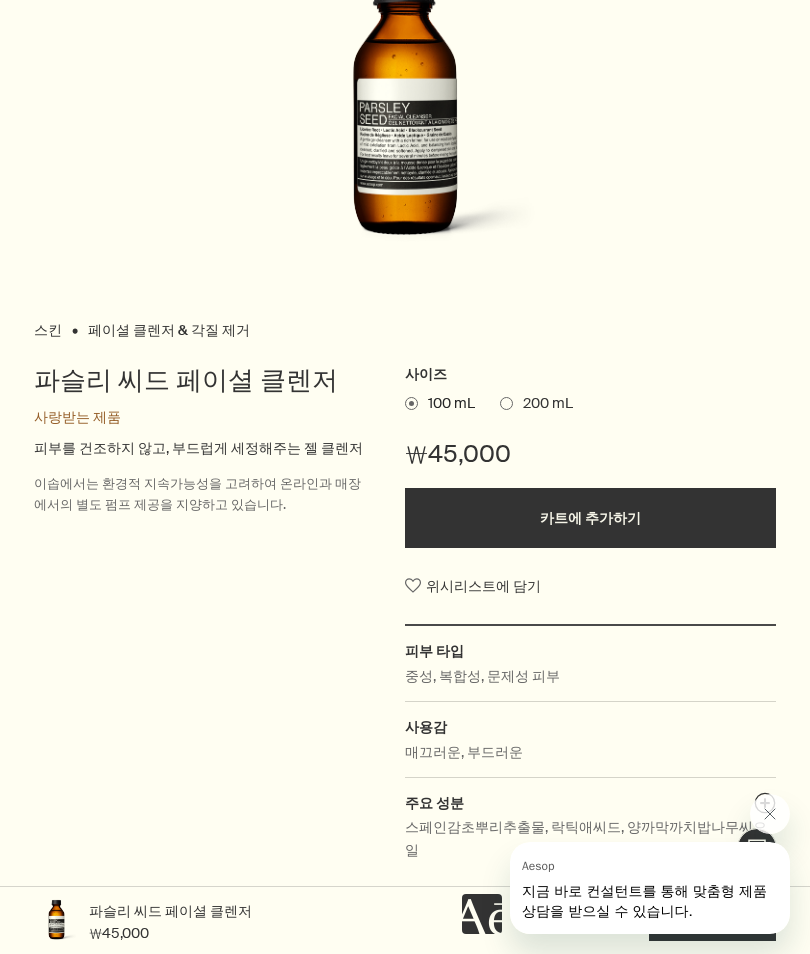 click on "사이즈 100 mL 200 mL ₩45,000   카트에 추가하기  위시리스트에 담기" at bounding box center (590, 493) 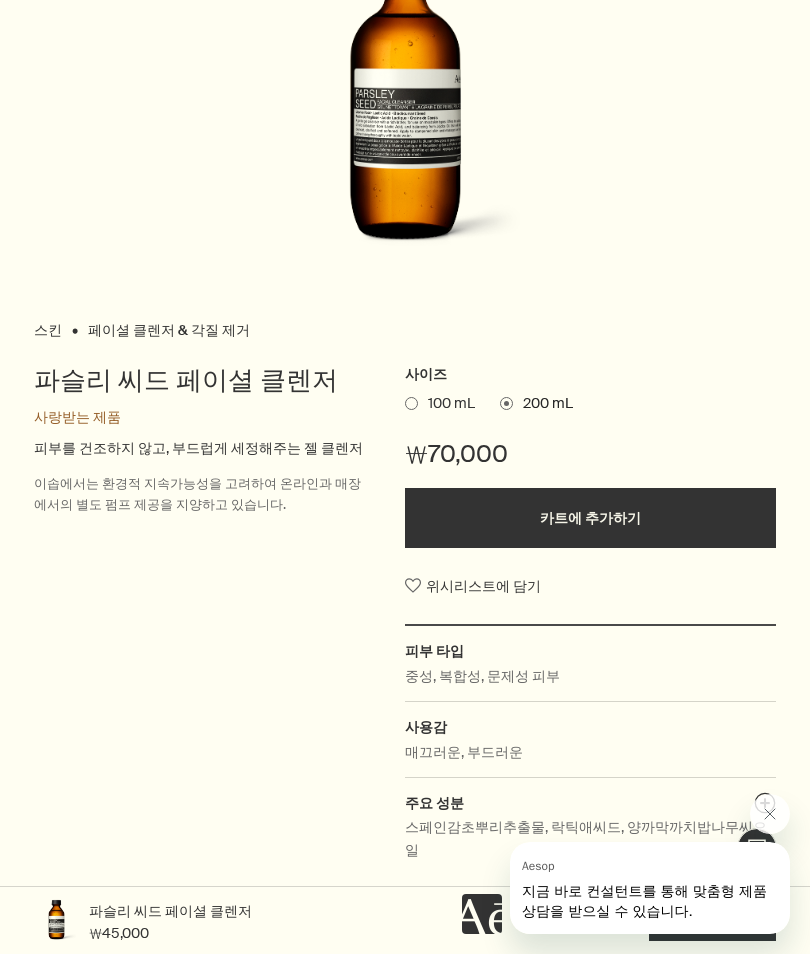 click on "100 mL" at bounding box center (440, 404) 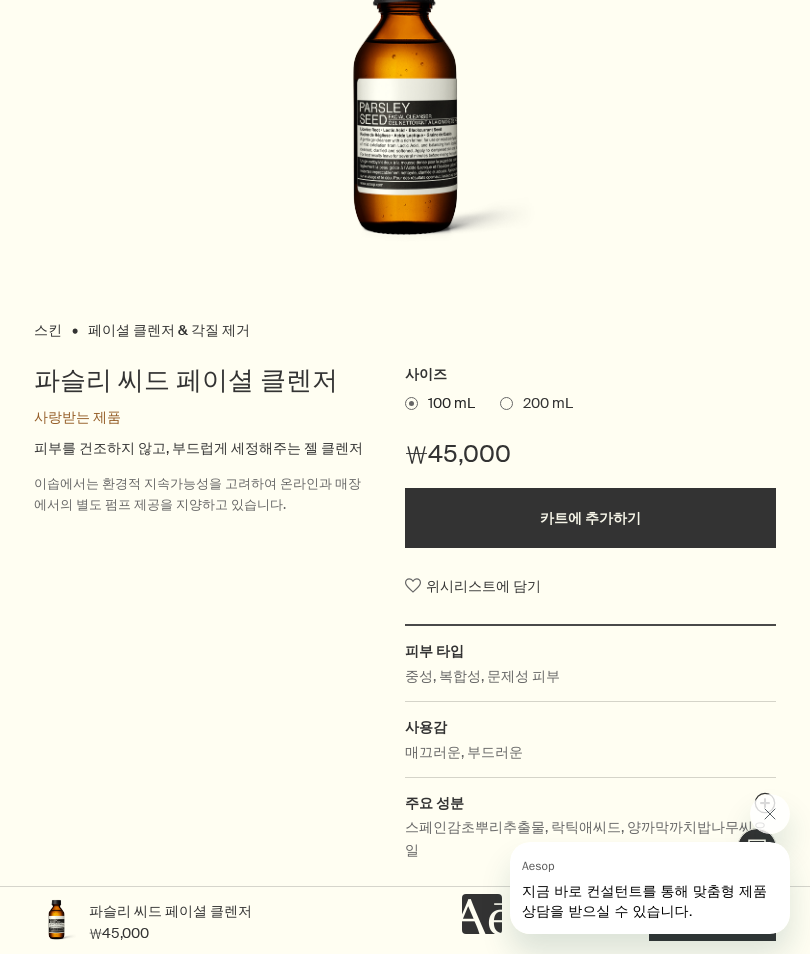 click on "200 mL" at bounding box center (543, 404) 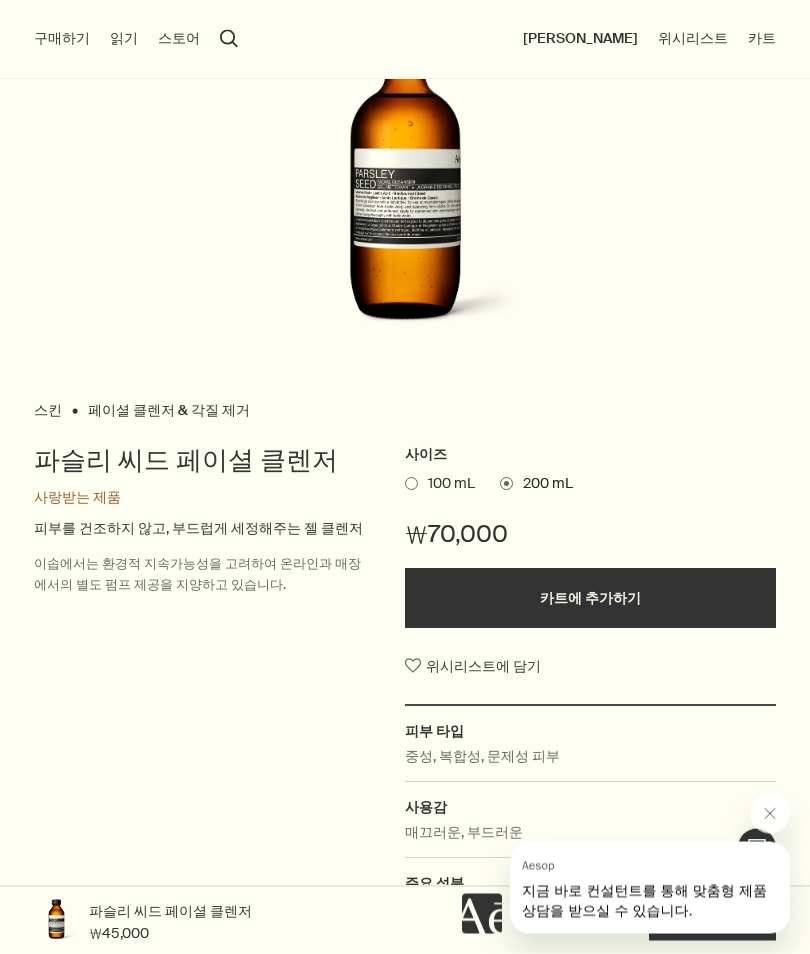 scroll, scrollTop: 148, scrollLeft: 0, axis: vertical 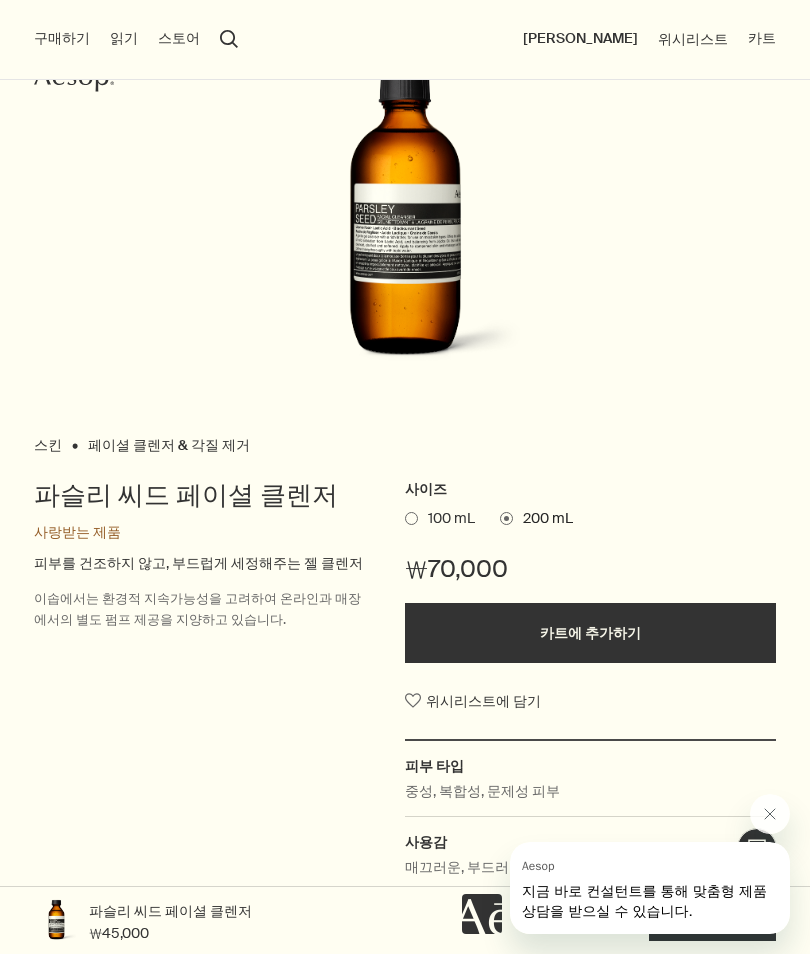 click on "100 mL" at bounding box center [446, 519] 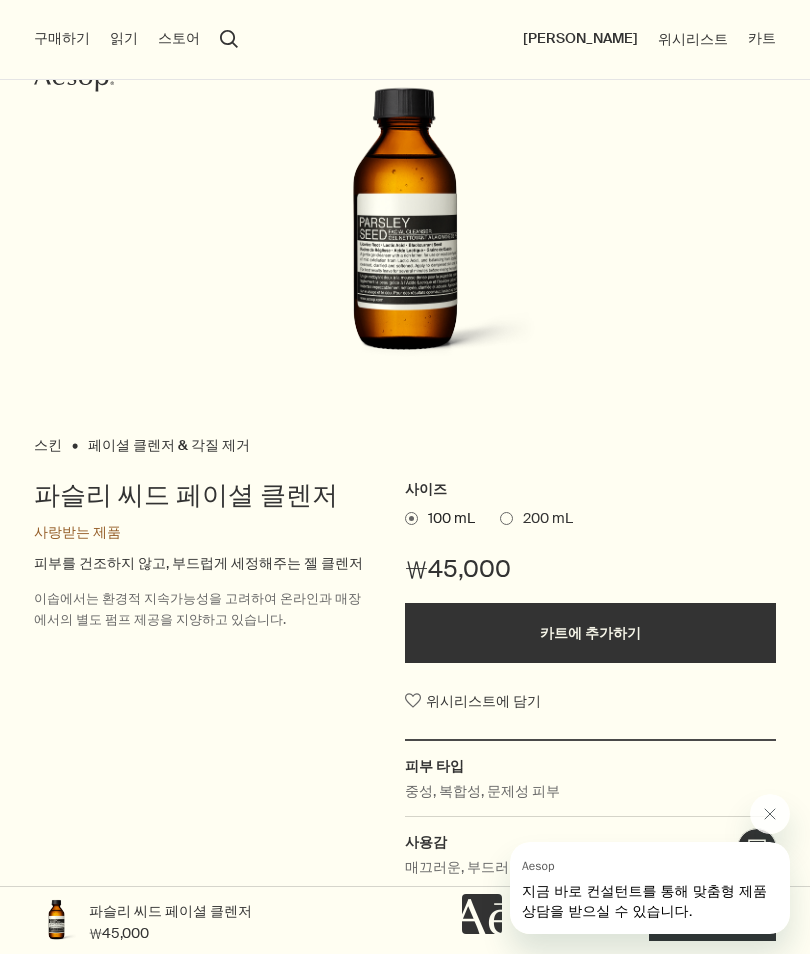 click on "200 mL" at bounding box center (543, 519) 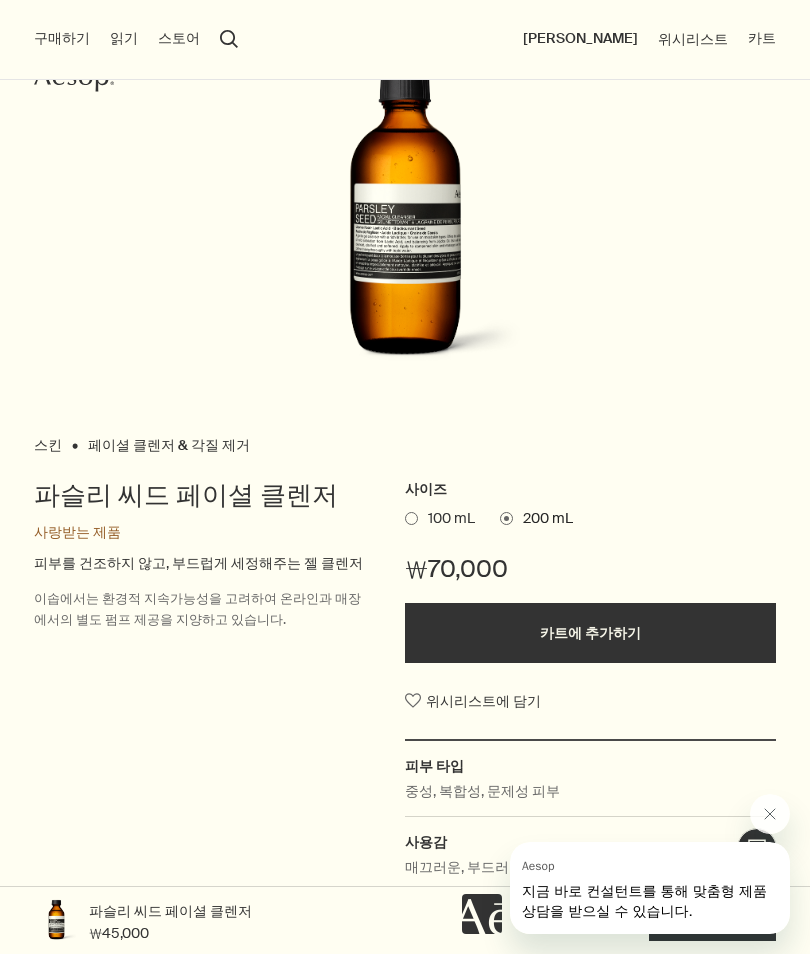 click on "카트에 추가하기" at bounding box center (590, 633) 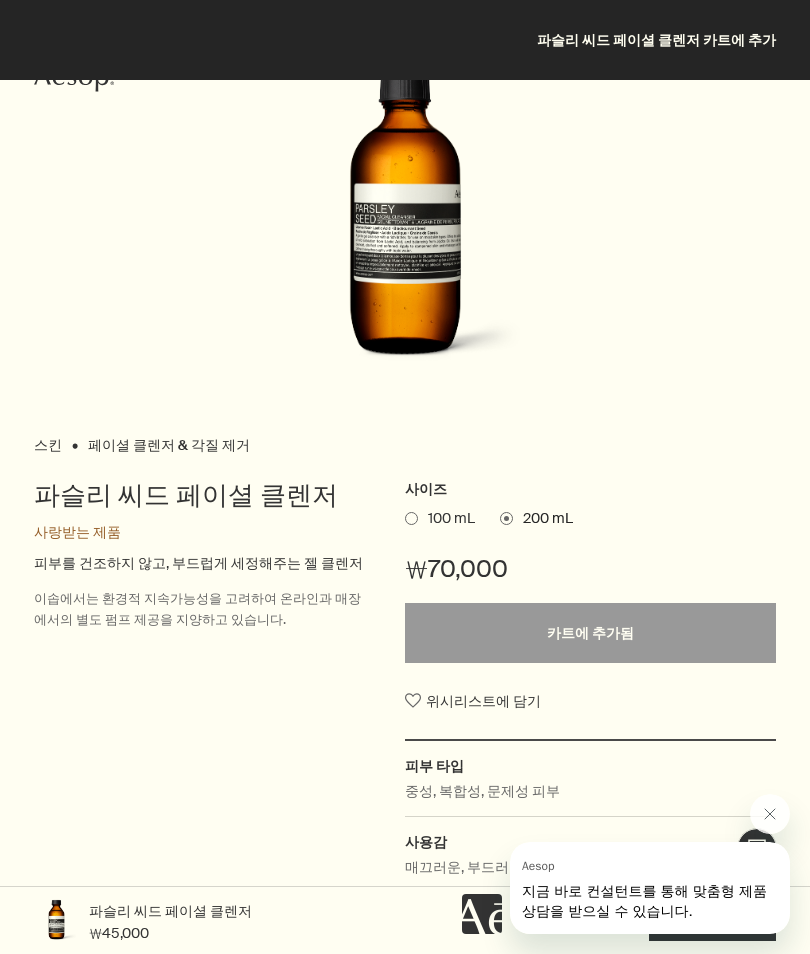 click on "위시리스트" at bounding box center [678, 39] 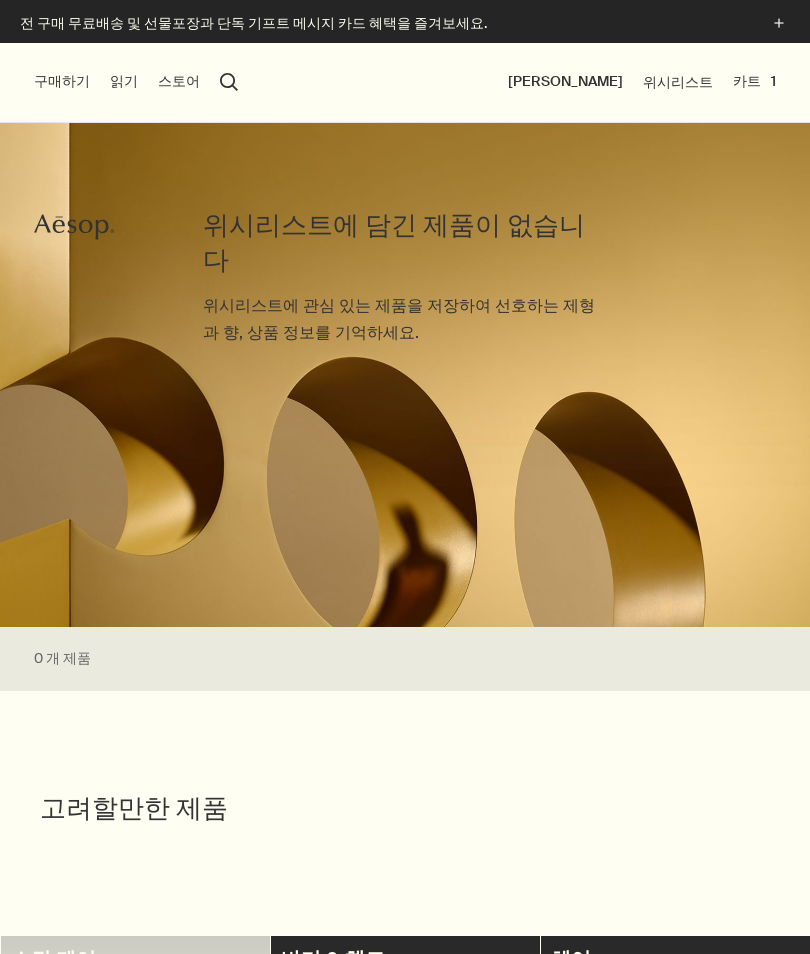 scroll, scrollTop: 0, scrollLeft: 0, axis: both 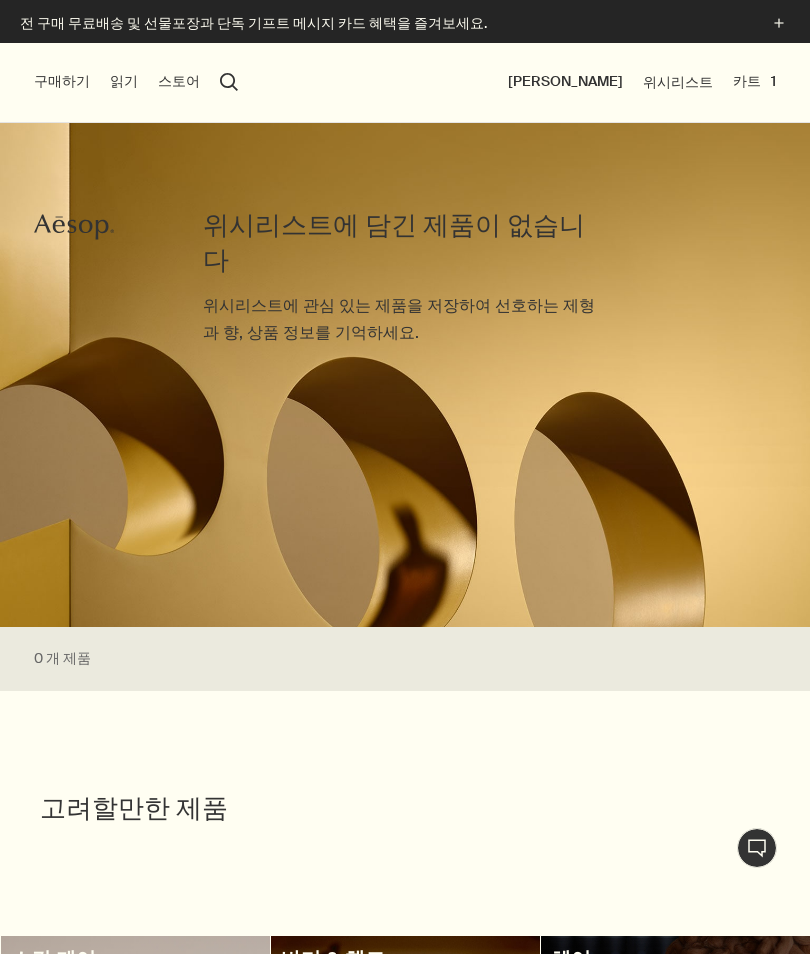 click on "구매하기 신제품 & 추천 제품 스킨 케어 핸드 & 바디 홈 헤어 향수 키트 & 트래블 기프트 가이드 문의하기 읽기 회사 소개 브랜드 스토리 채용 이솝 재단 문의하기   rightUpArrow 철학 디자인 제품 스토어 search 검색 김 지은 위시리스트 카트 1" at bounding box center [405, 83] 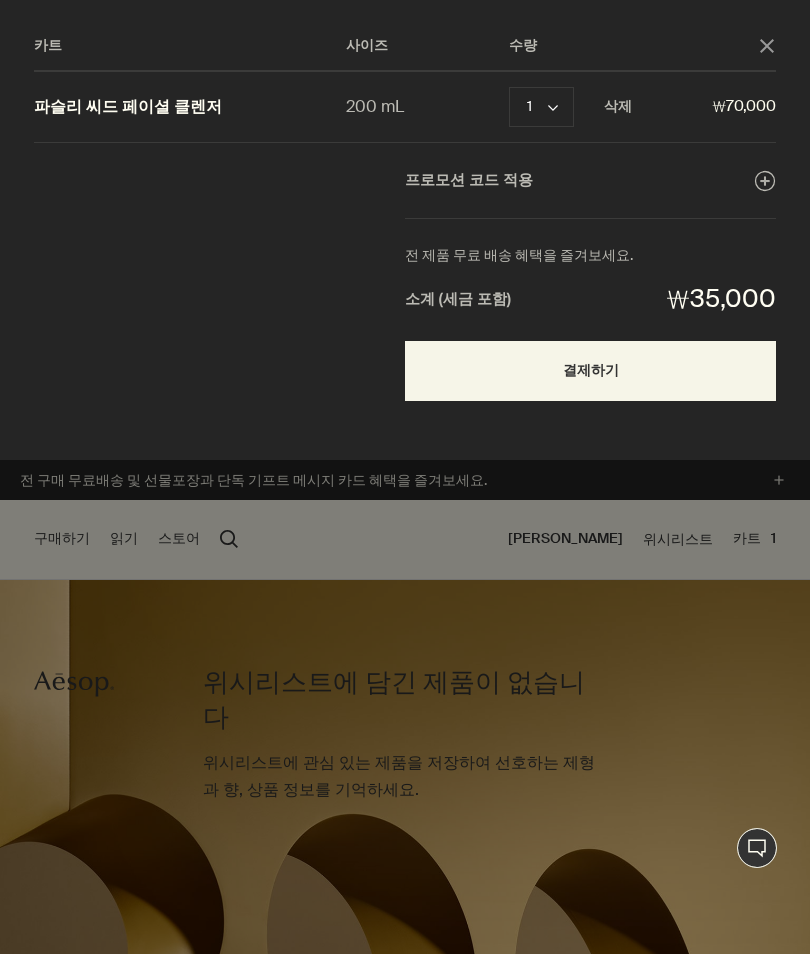 click on "close" 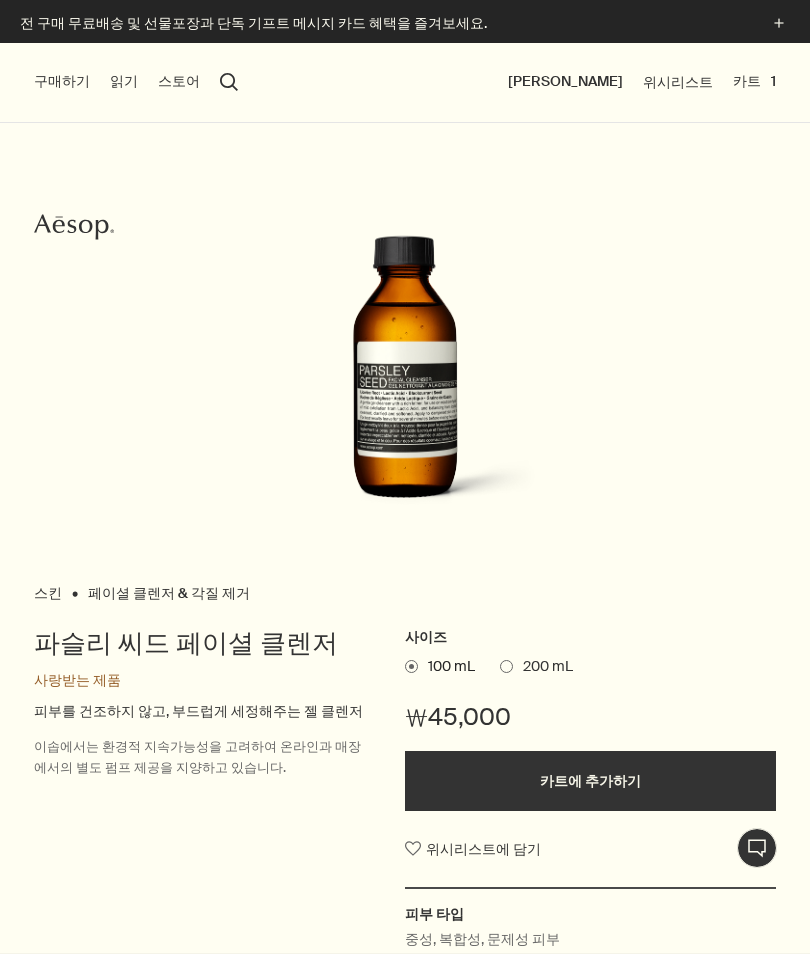 scroll, scrollTop: 0, scrollLeft: 0, axis: both 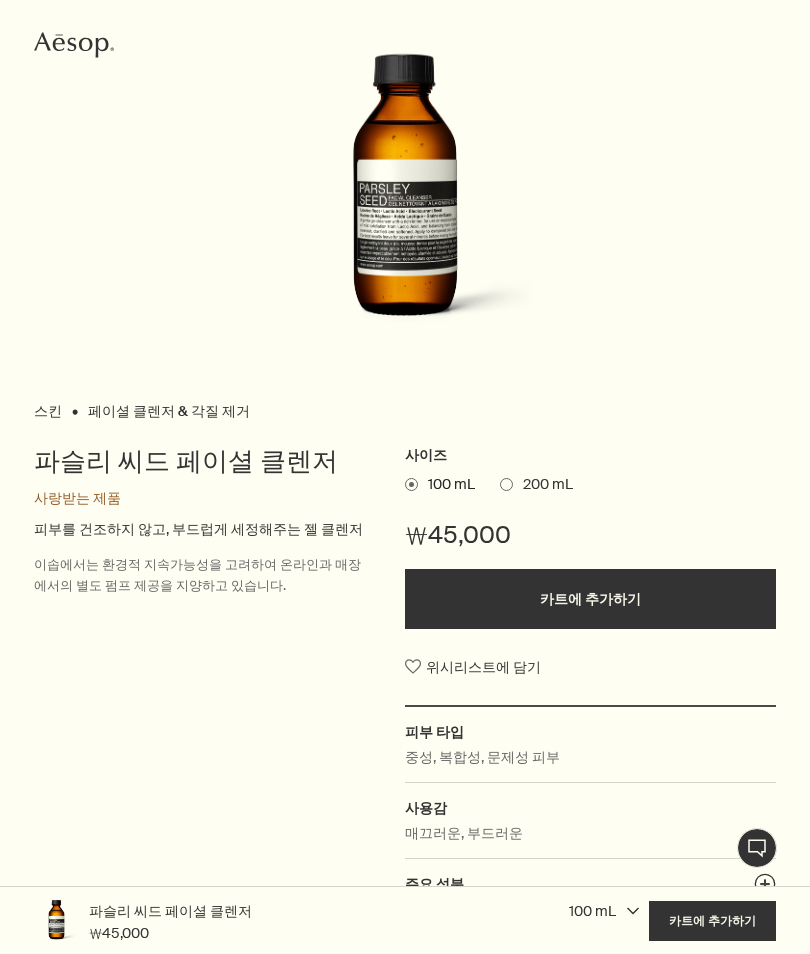 click on "카트에 추가하기" at bounding box center (590, 599) 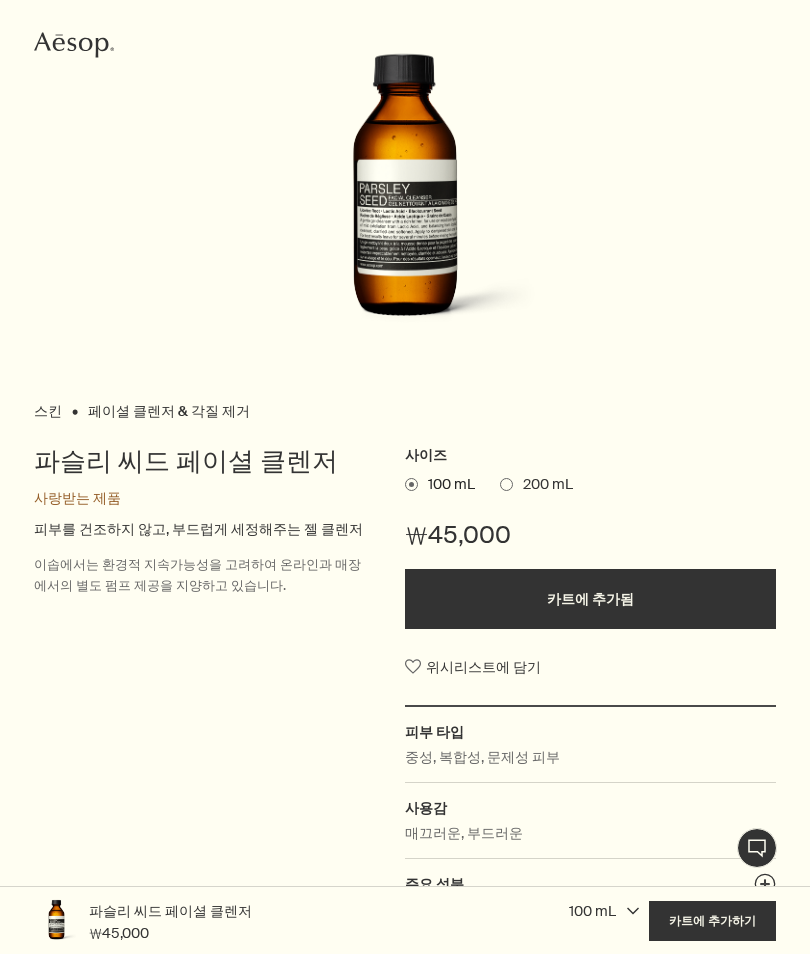 click on "카트에 추가됨 카트에 추가하기" at bounding box center [590, 599] 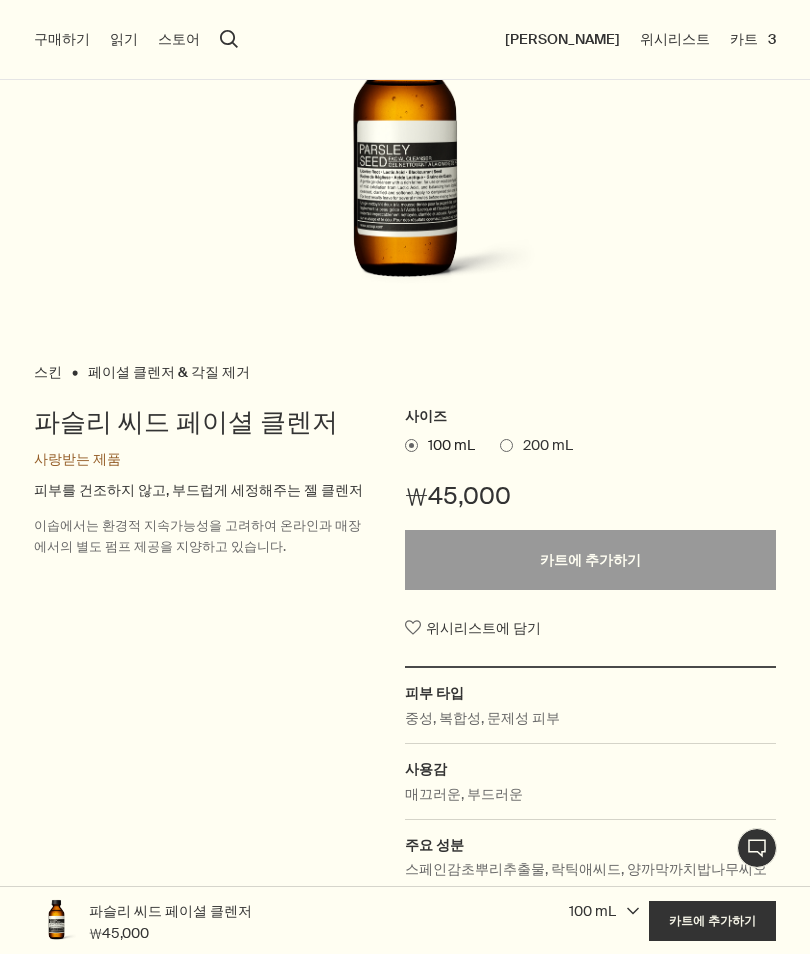 scroll, scrollTop: 0, scrollLeft: 0, axis: both 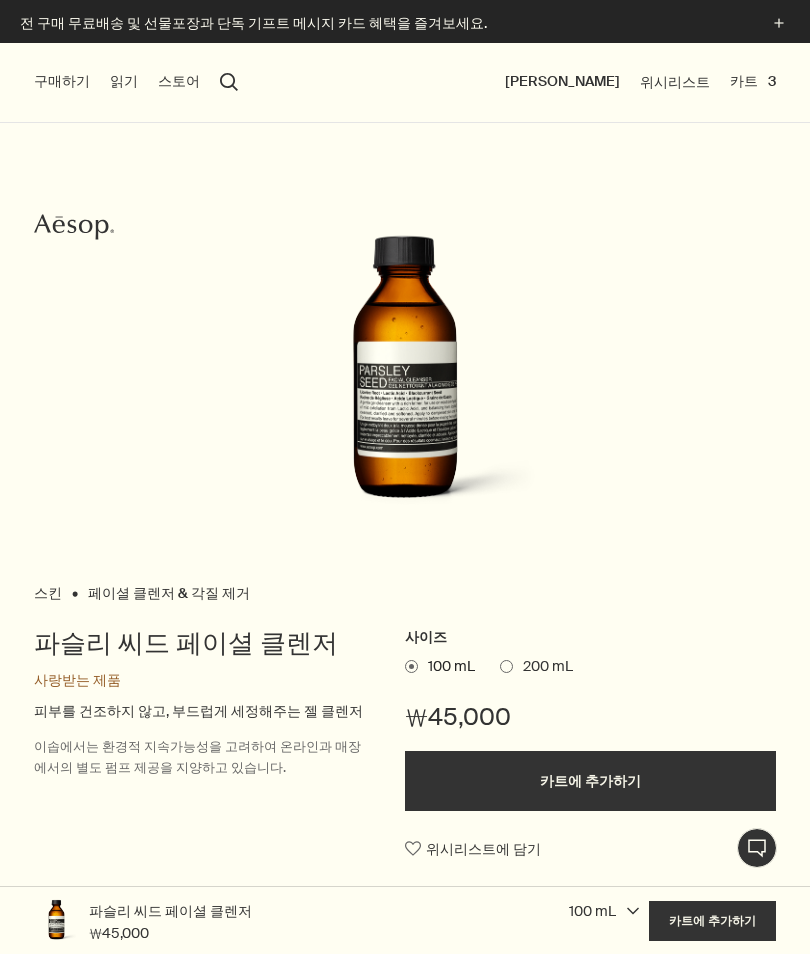 click on "카트 3" at bounding box center (753, 82) 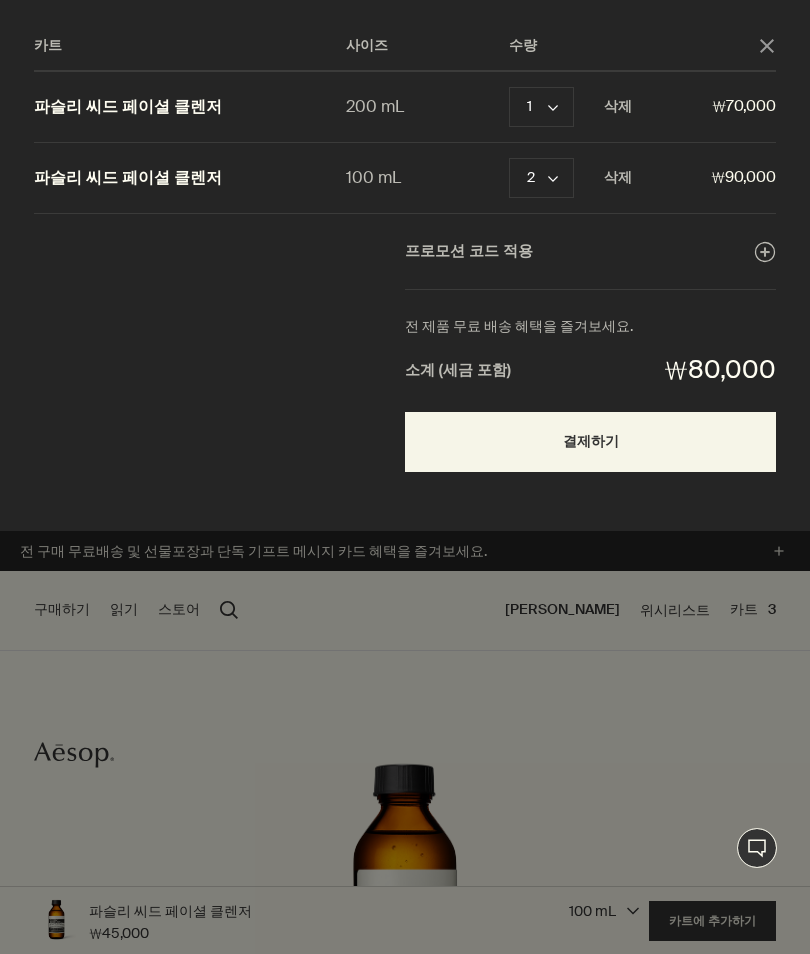 click on "삭제" at bounding box center (618, 107) 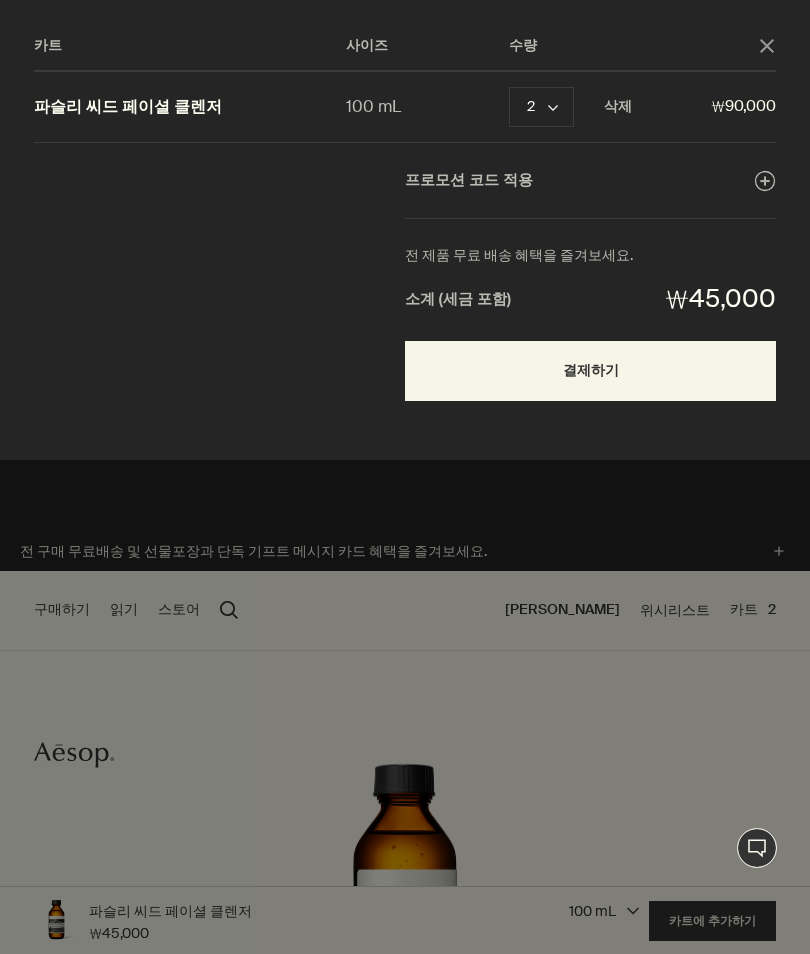 click on "결제하기" at bounding box center [590, 371] 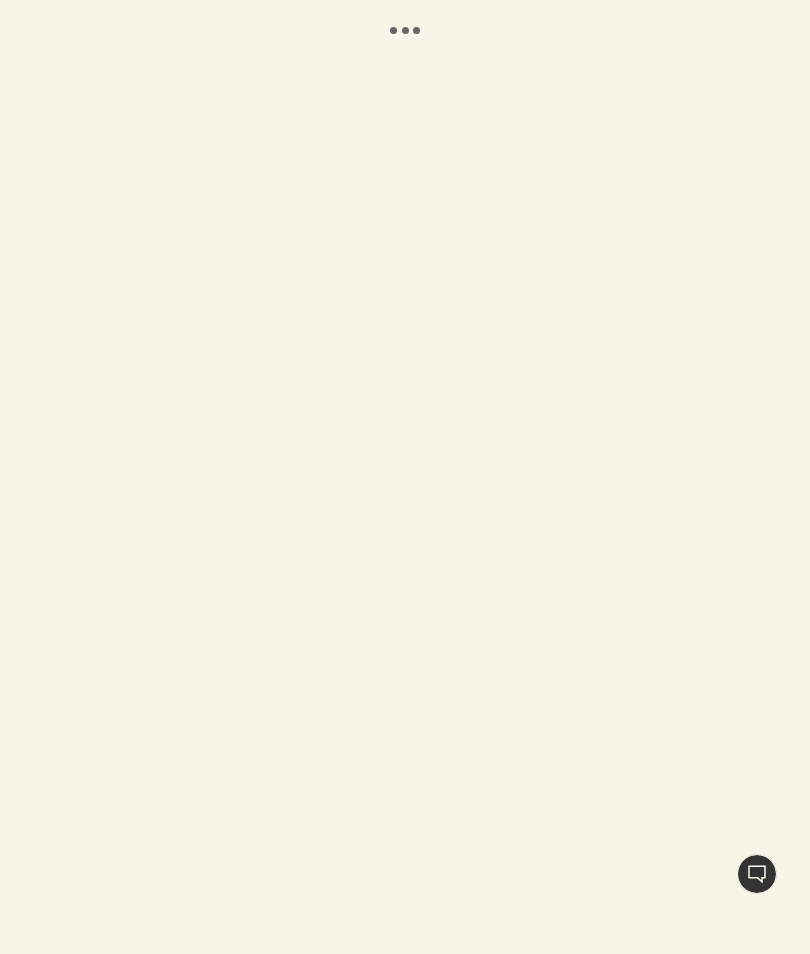 scroll, scrollTop: 0, scrollLeft: 0, axis: both 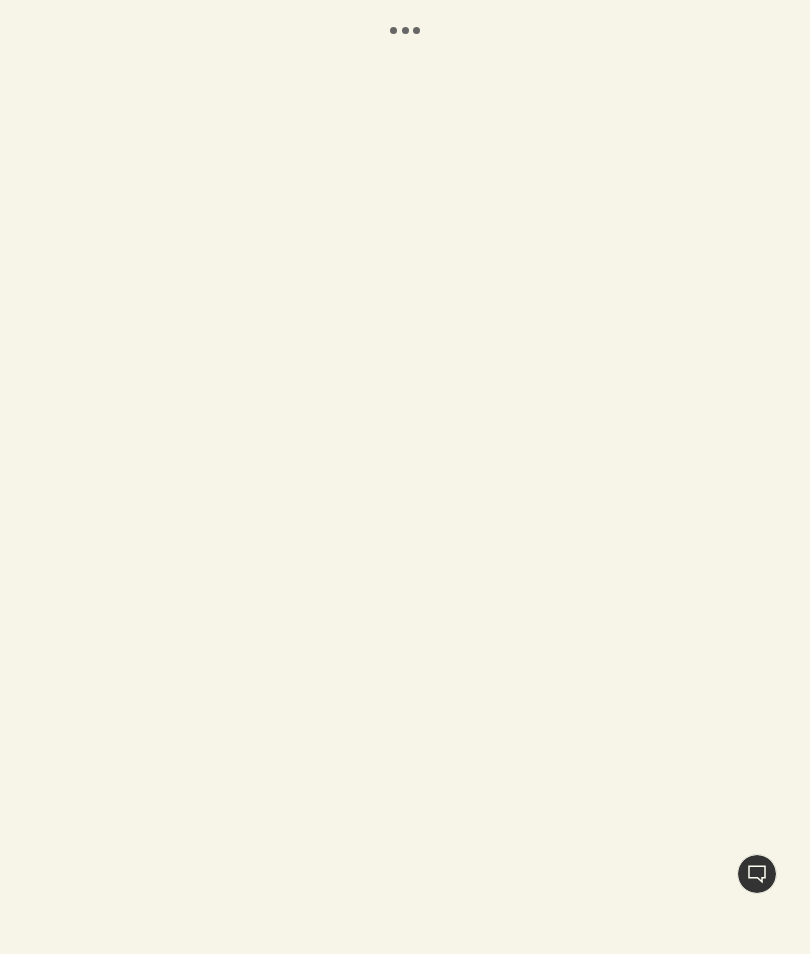 select on "KR" 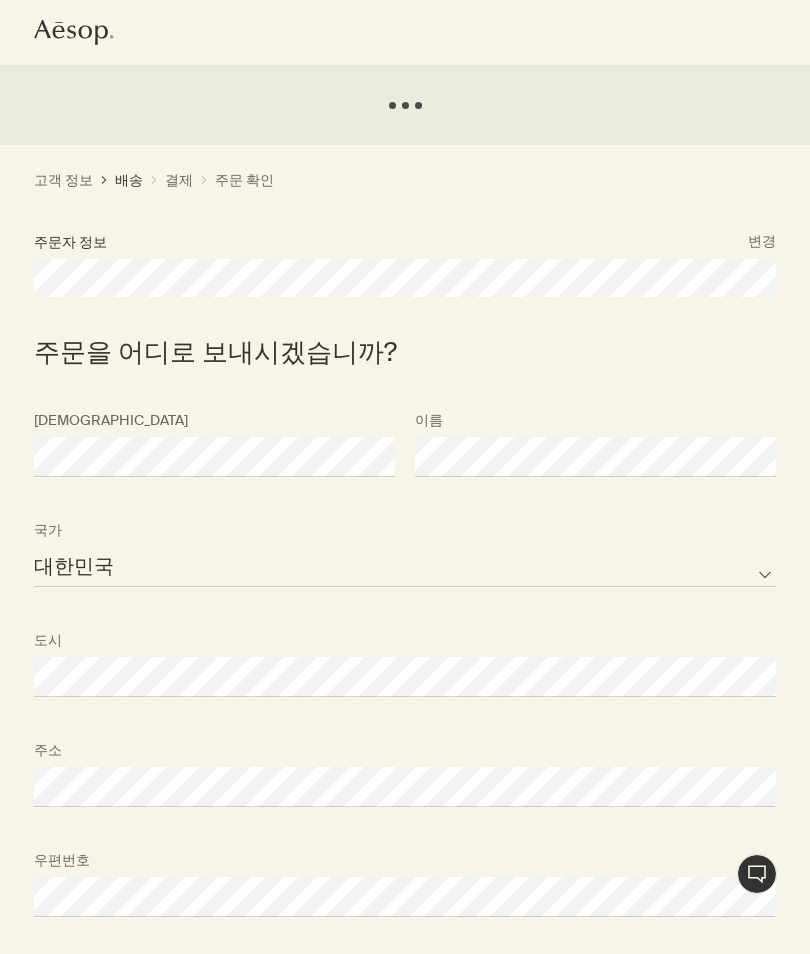 select on "KR" 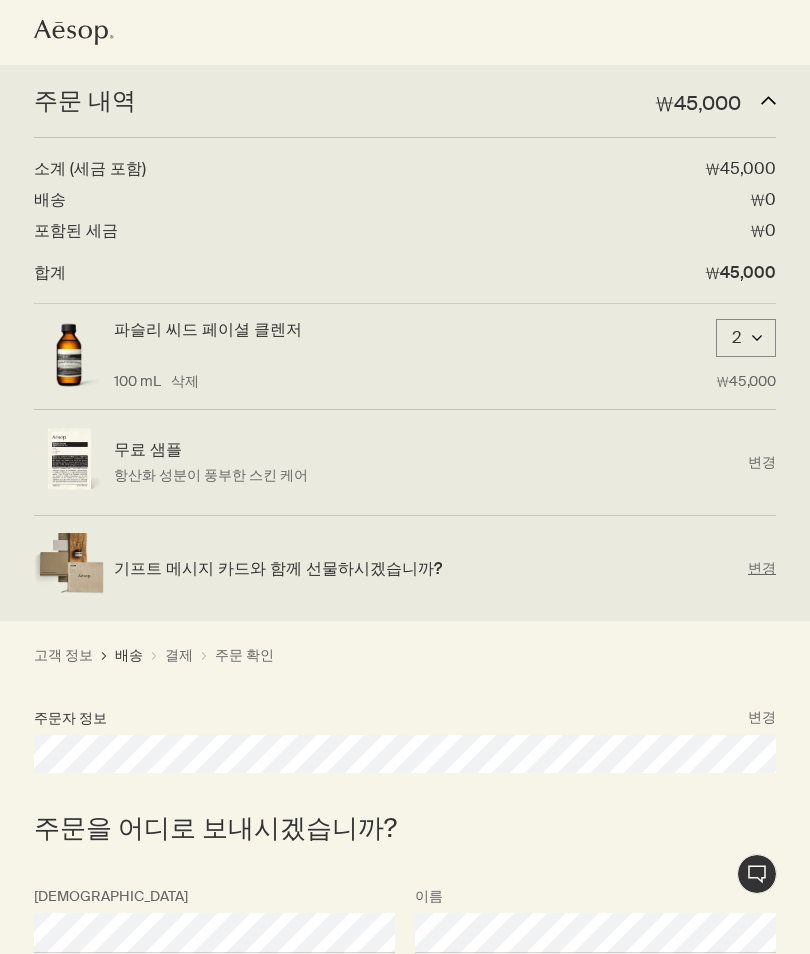 click on "기프트 메시지 카드와 함께 선물하시겠습니까?" at bounding box center [426, 568] 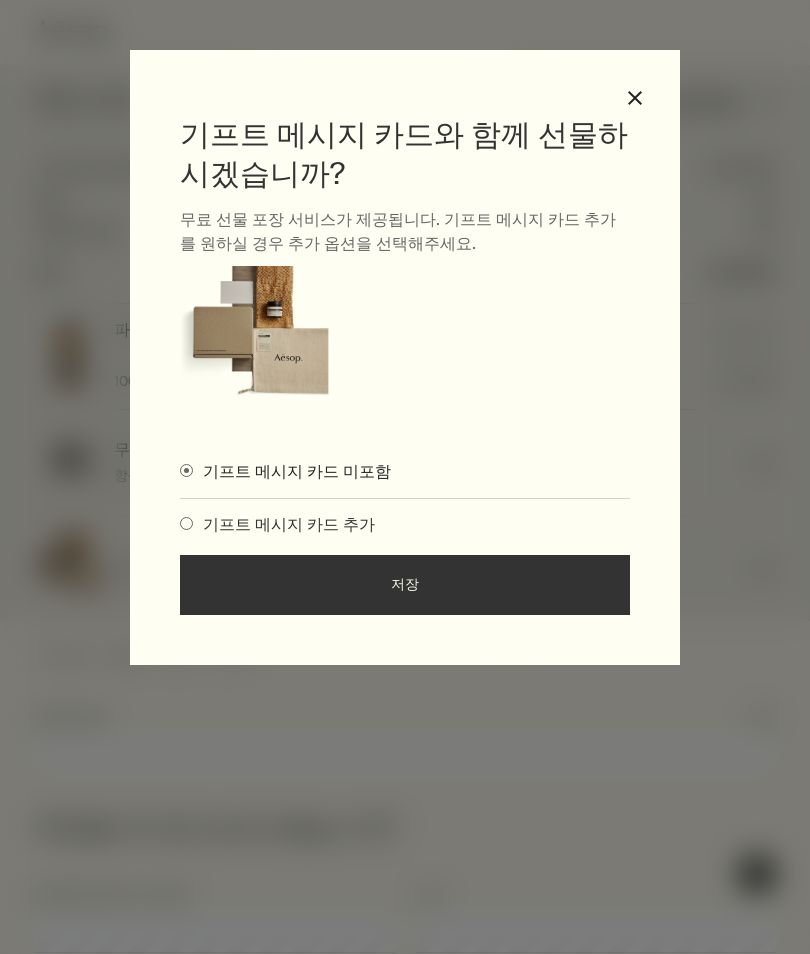 click on "기프트 메시지 카드 추가" at bounding box center [284, 524] 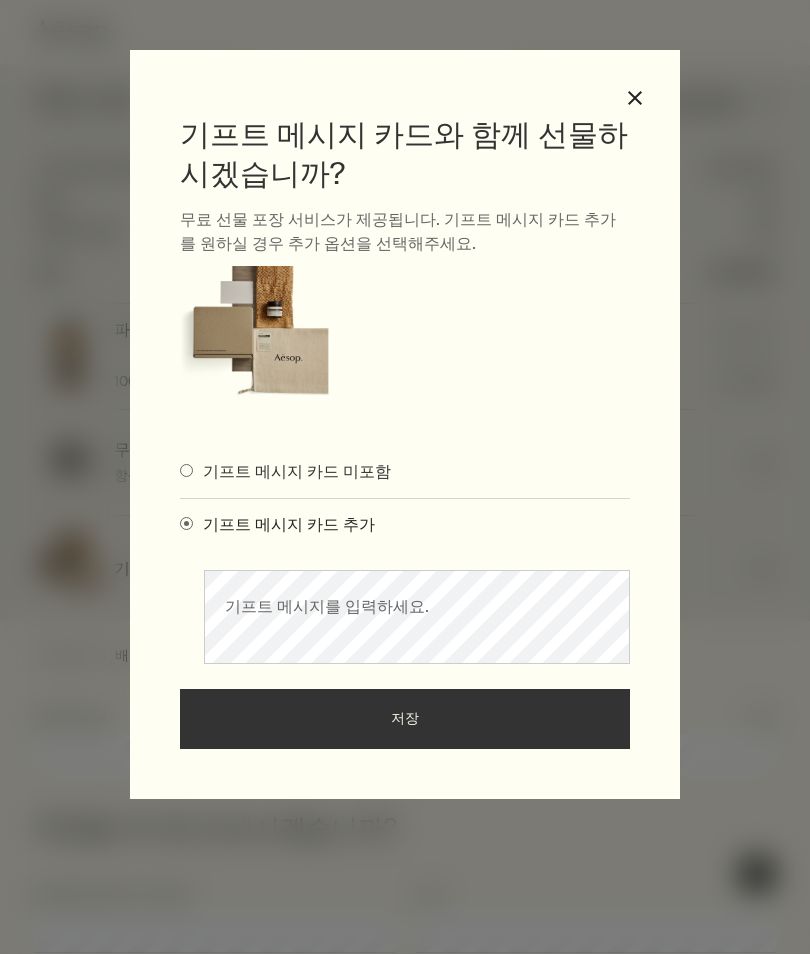 click on "저장" at bounding box center (405, 719) 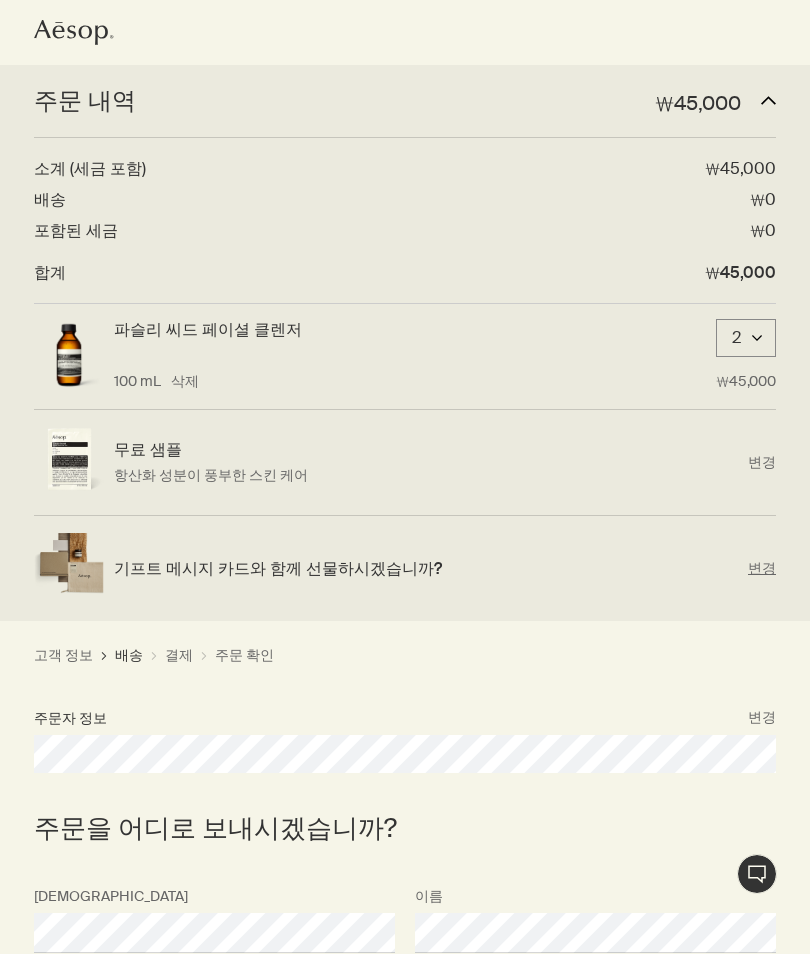 click on "변경" at bounding box center [762, 568] 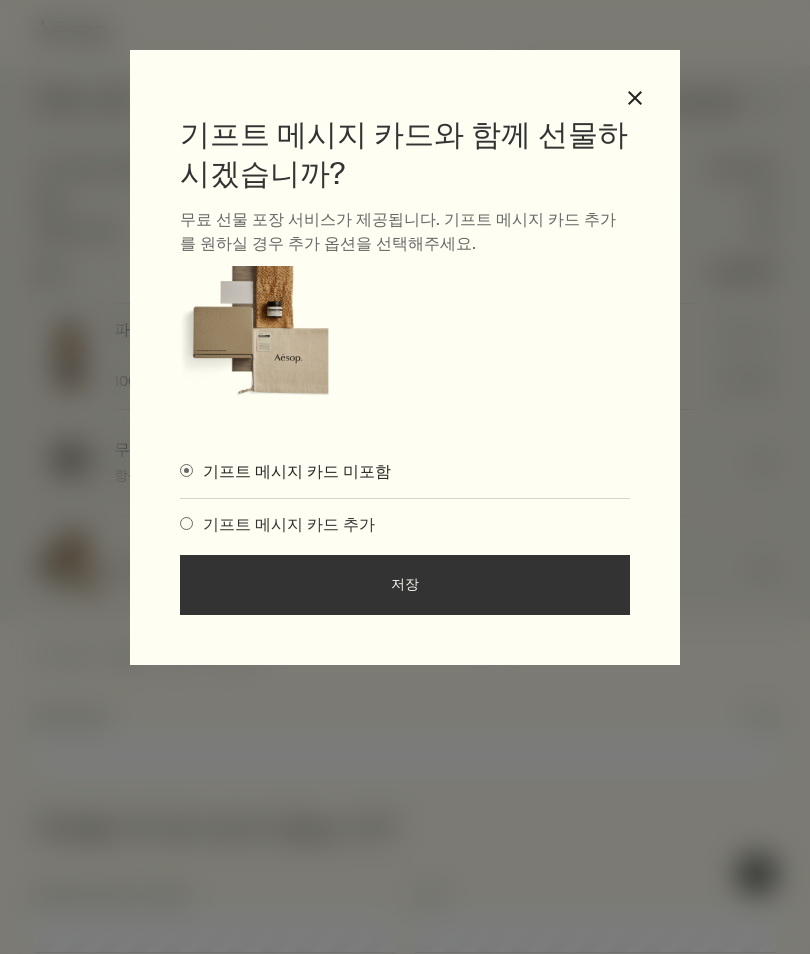 click on "기프트 메시지 카드 추가" at bounding box center (284, 524) 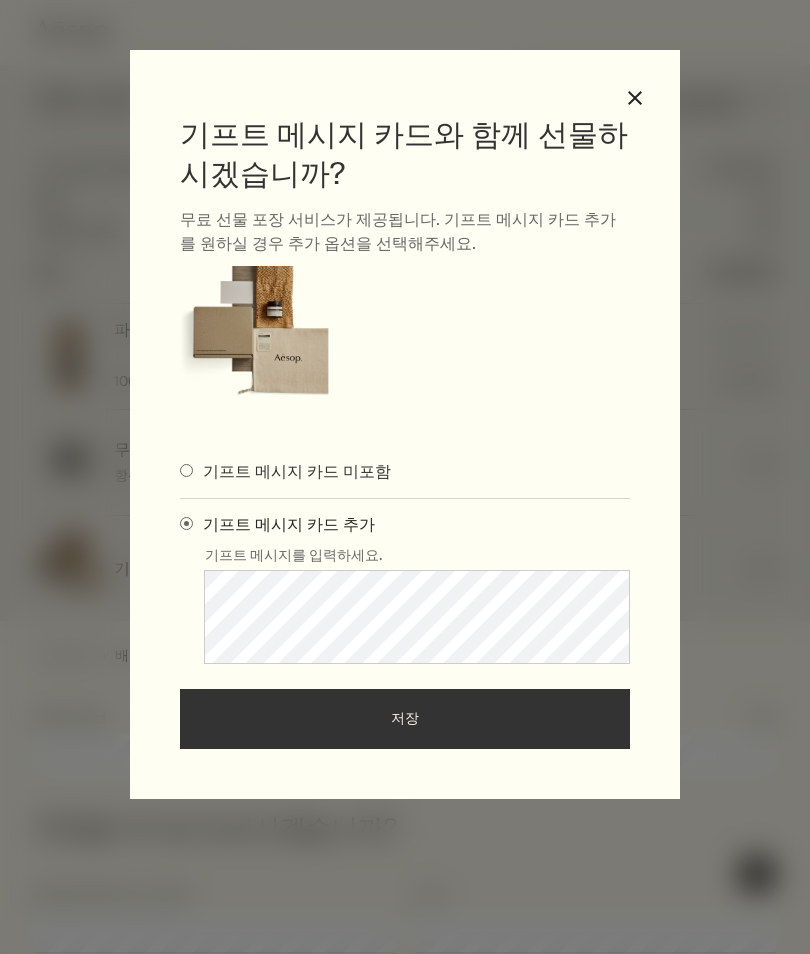 click on "기프트 메시지 카드와 함께 선물하시겠습니까? 무료 선물 포장 서비스가 제공됩니다. 기프트 메시지 카드 추가를 원하실 경우 추가 옵션을 선택해주세요. 기프트 메시지 카드 미포함 기프트 메시지 카드 추가 기프트 메시지를 입력하세요. 저장" at bounding box center (405, 432) 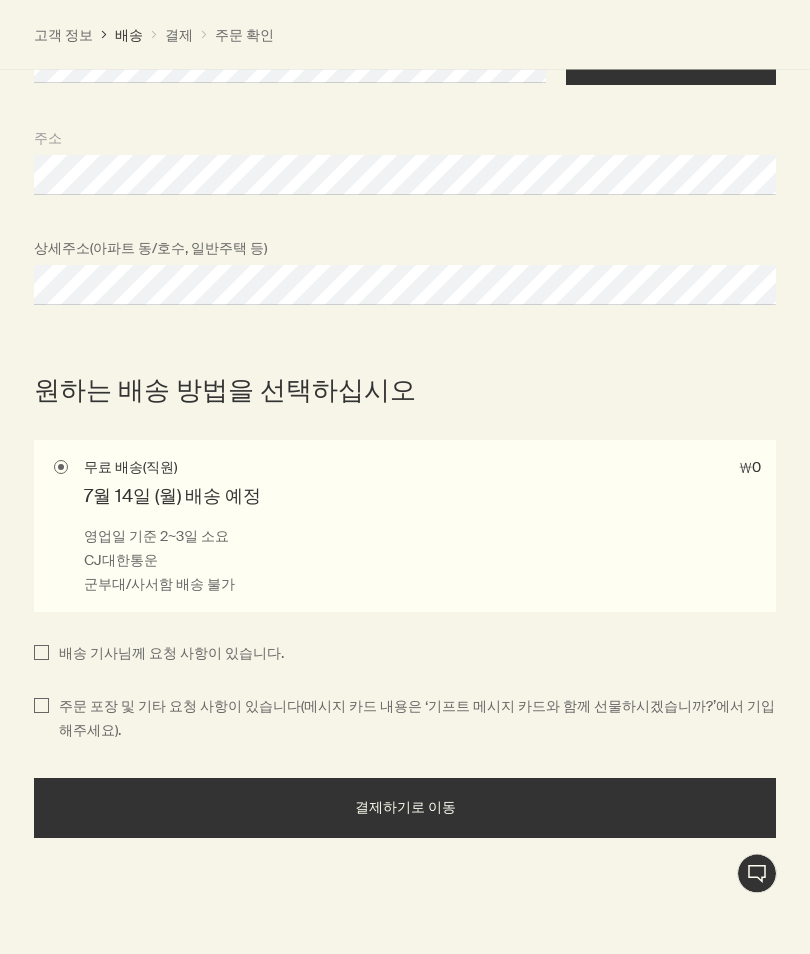 scroll, scrollTop: 1189, scrollLeft: 0, axis: vertical 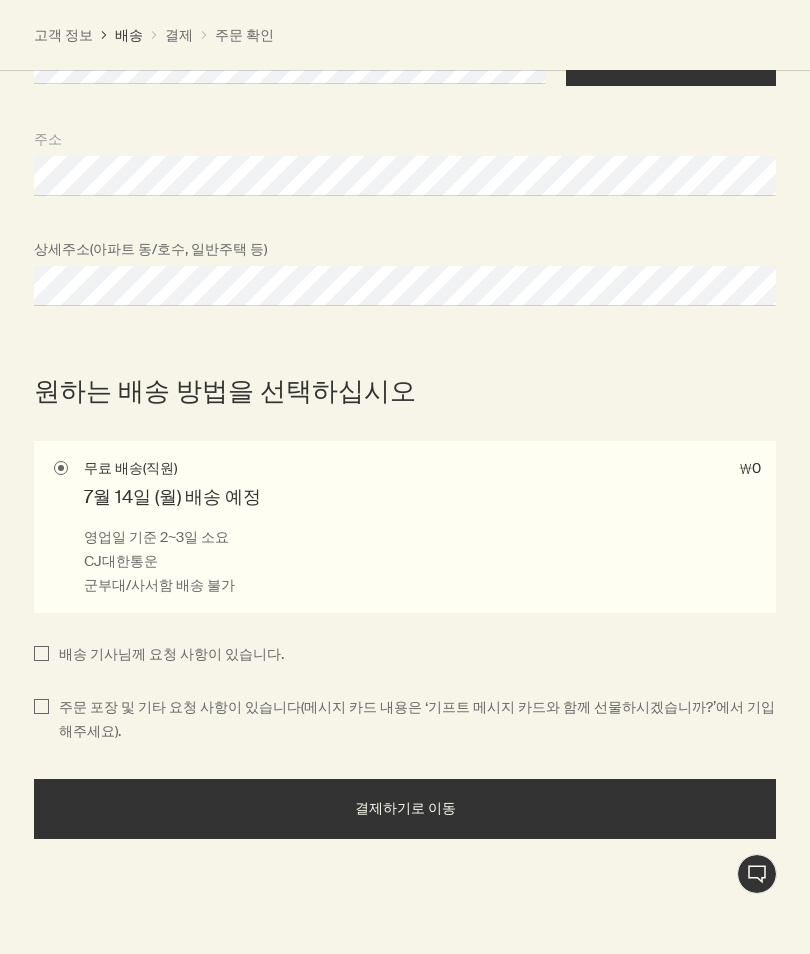 click on "배송 기사님께 요청 사항이 있습니다." at bounding box center [166, 655] 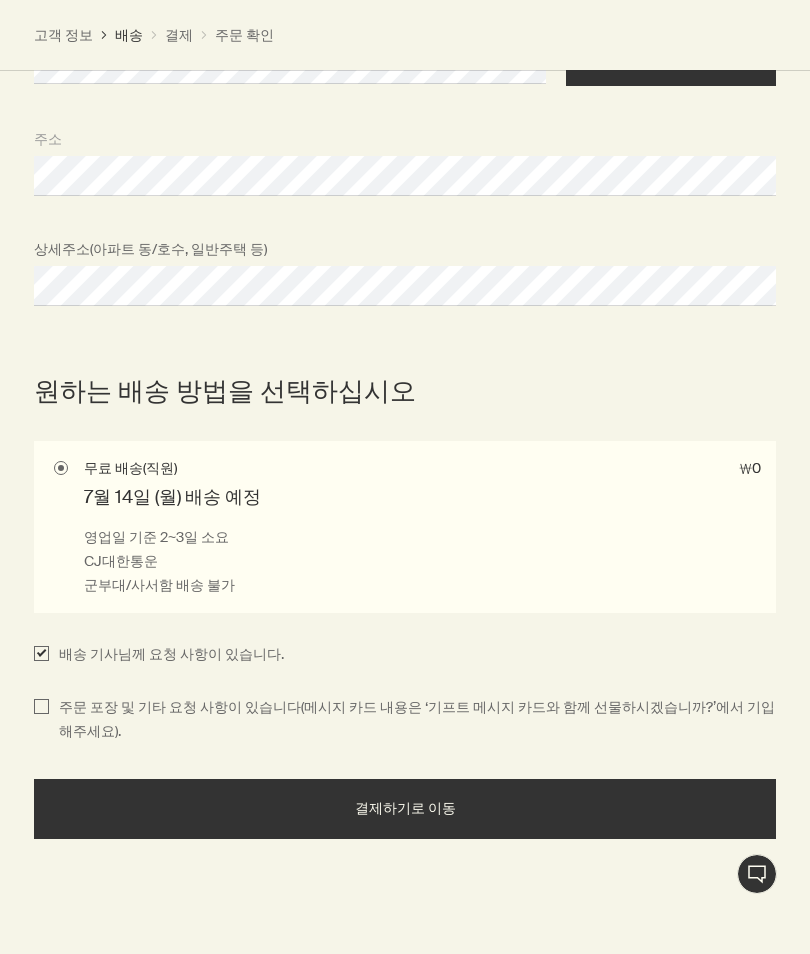 checkbox on "true" 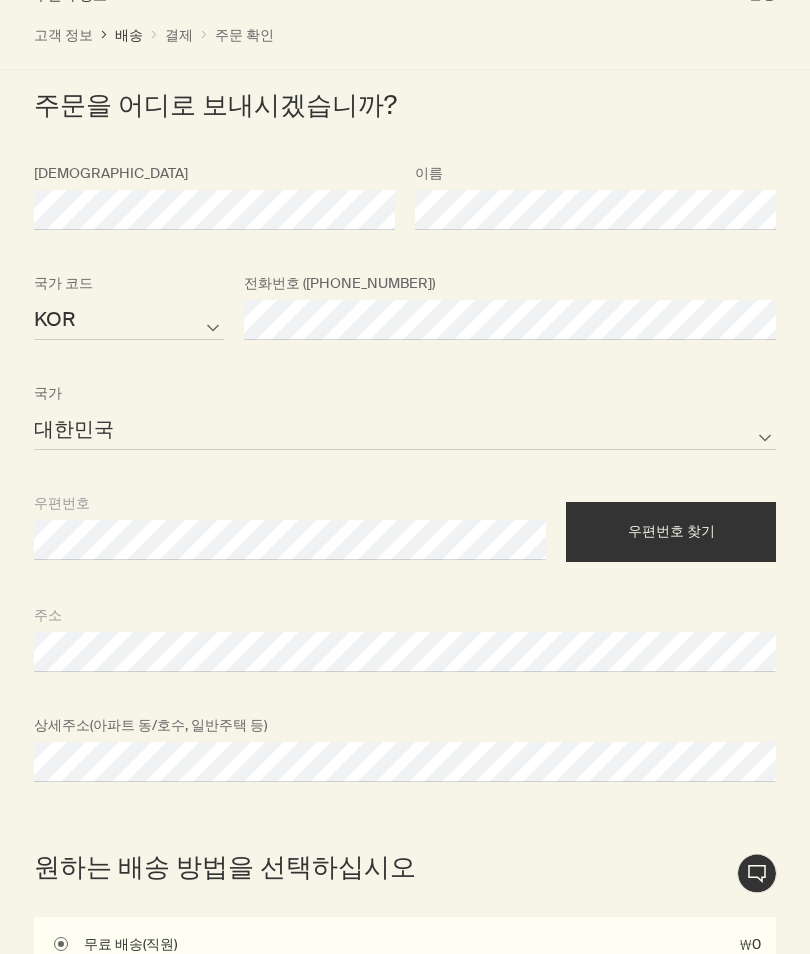 scroll, scrollTop: 722, scrollLeft: 0, axis: vertical 